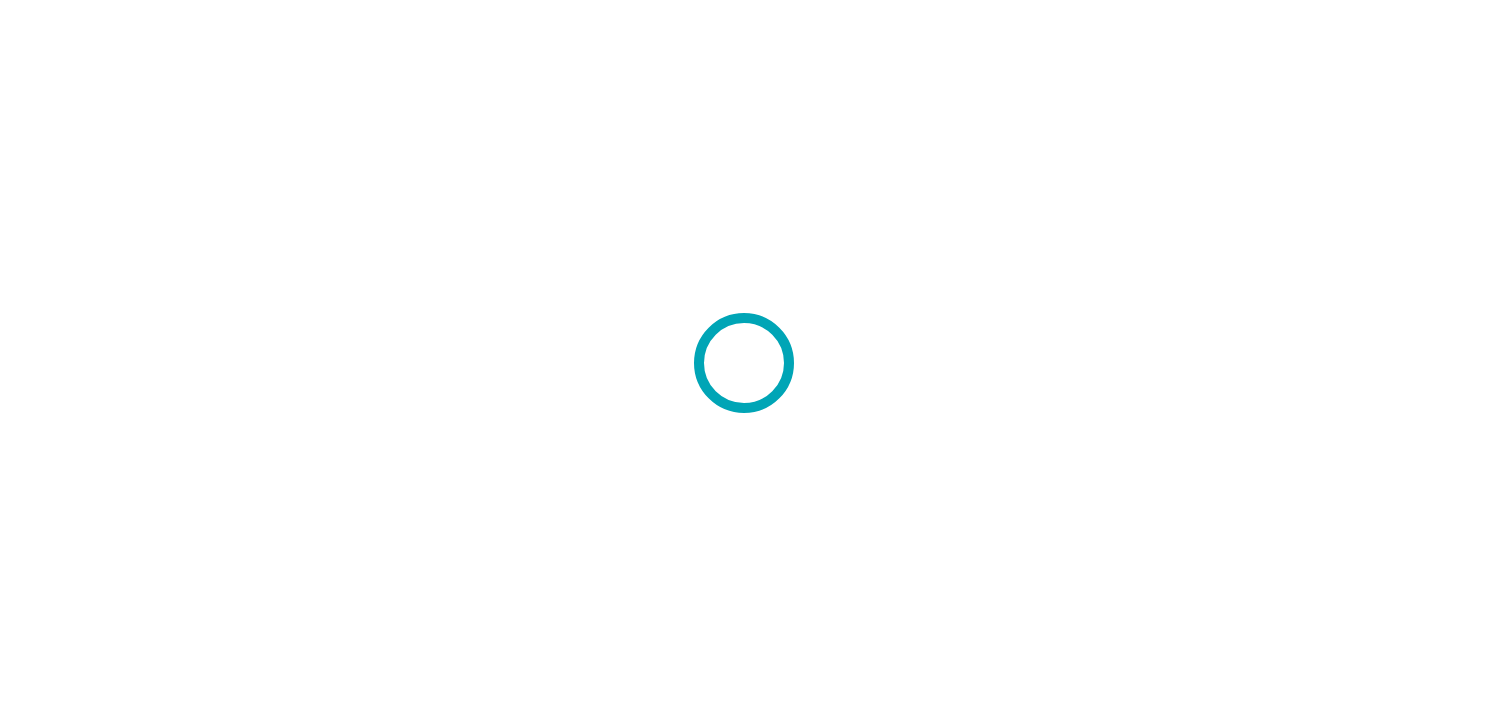 scroll, scrollTop: 0, scrollLeft: 0, axis: both 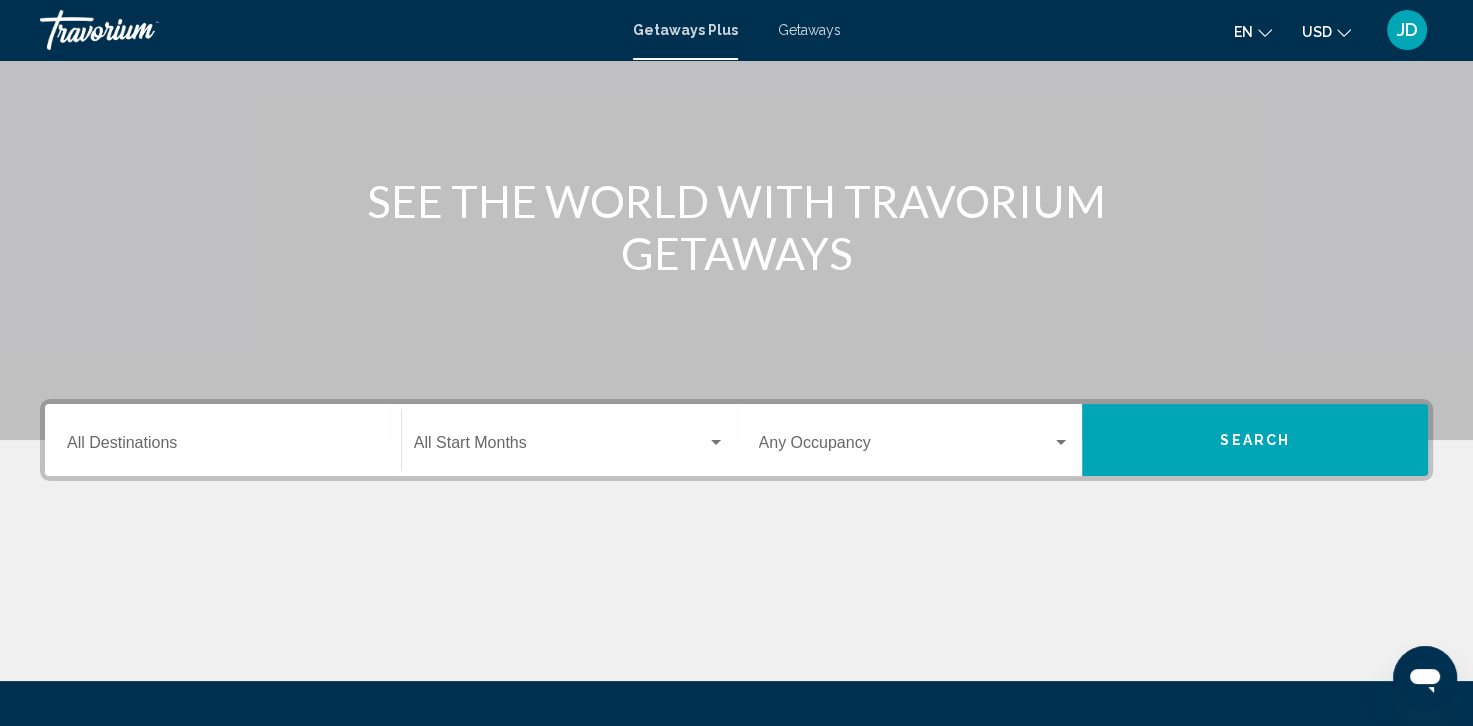 click on "Destination All Destinations" at bounding box center (223, 447) 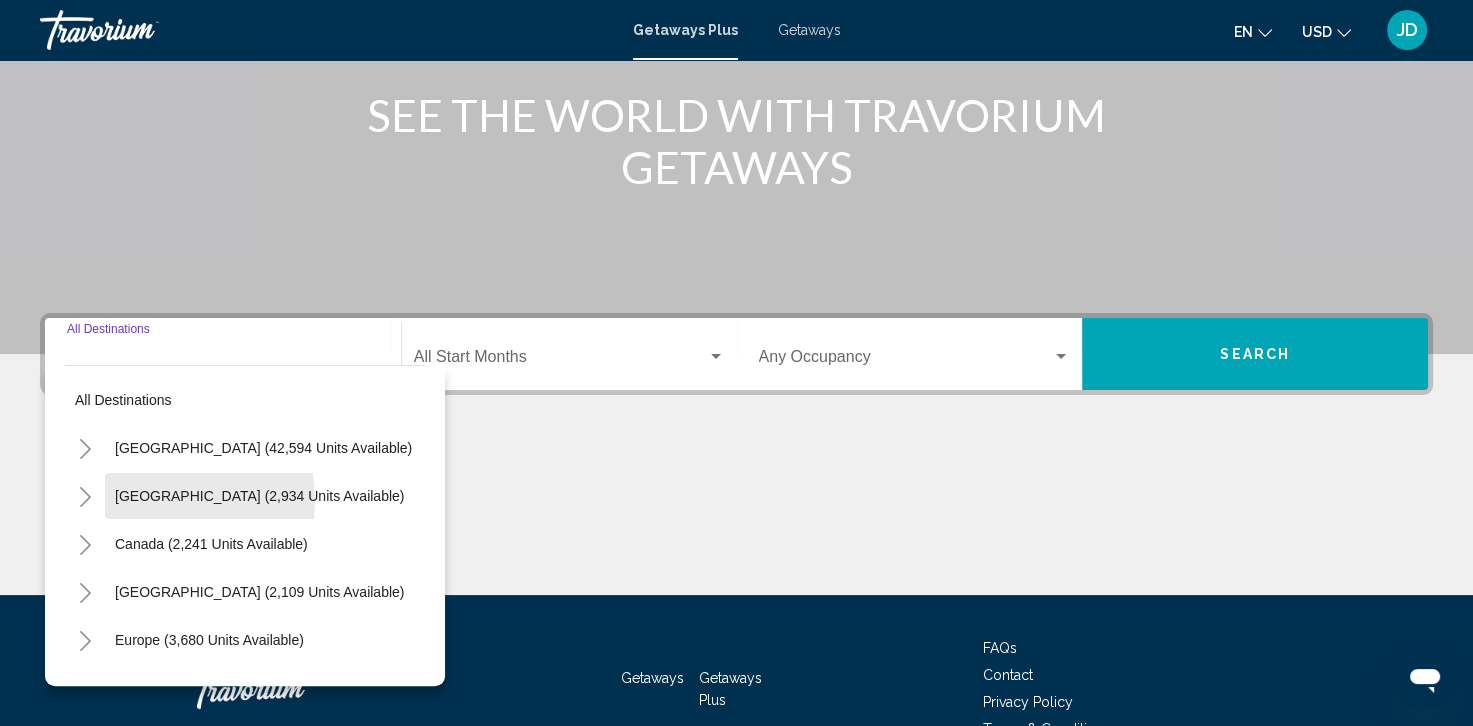 scroll, scrollTop: 264, scrollLeft: 0, axis: vertical 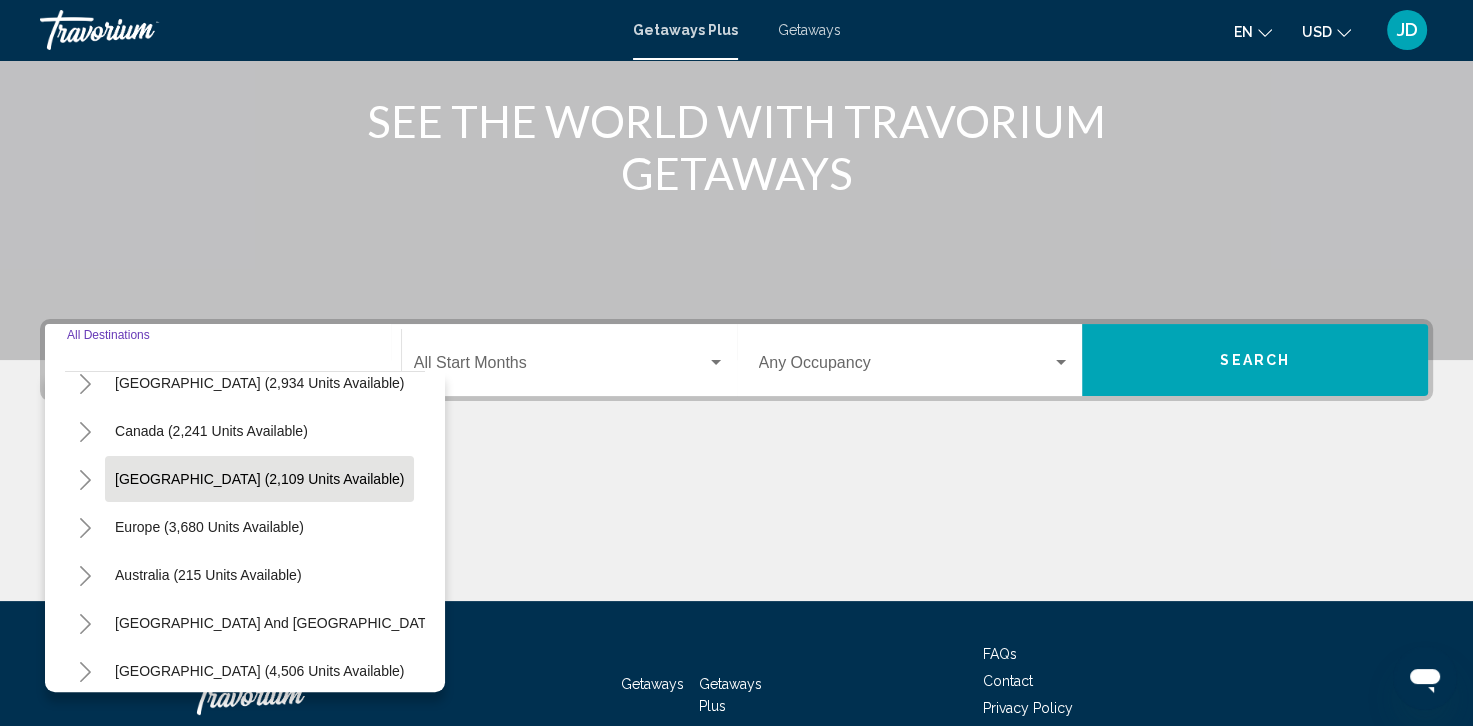 click on "Caribbean & Atlantic Islands (2,109 units available)" at bounding box center [209, 527] 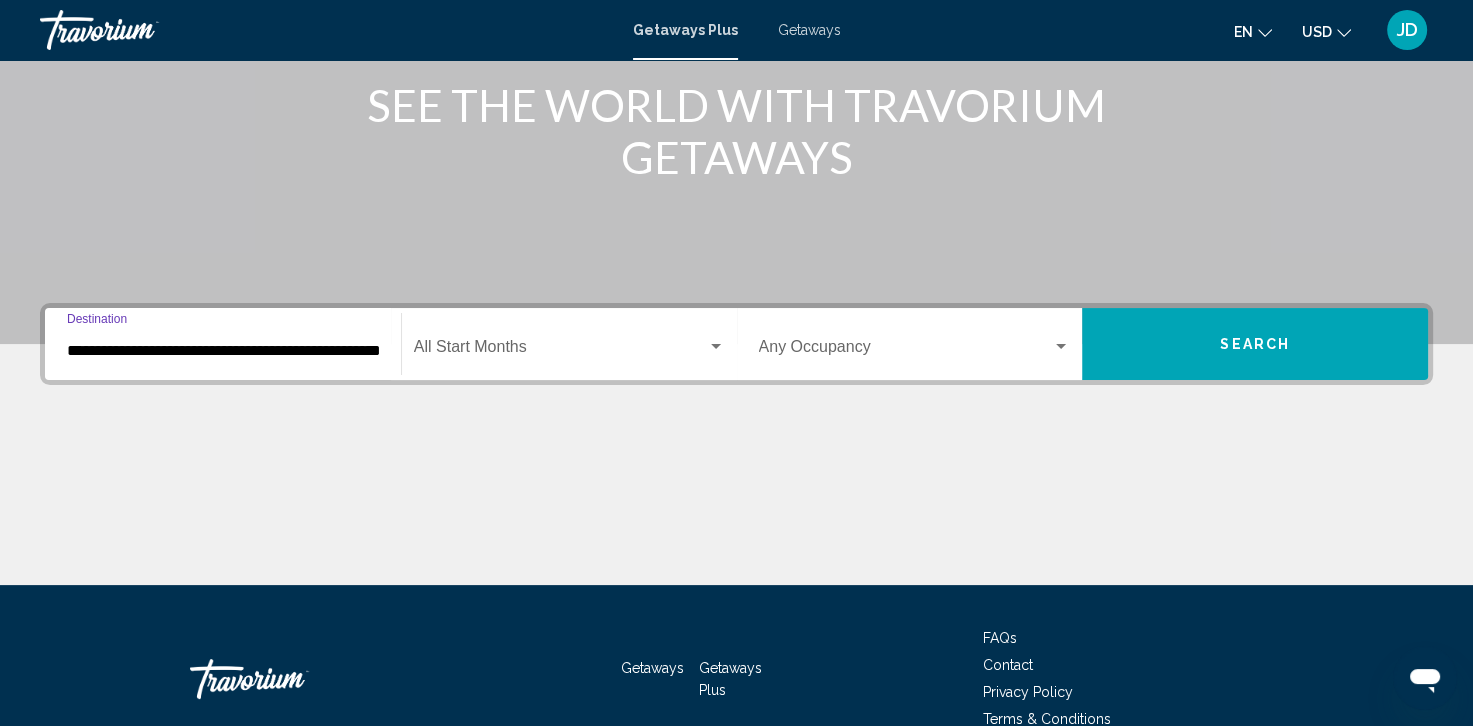 scroll, scrollTop: 359, scrollLeft: 0, axis: vertical 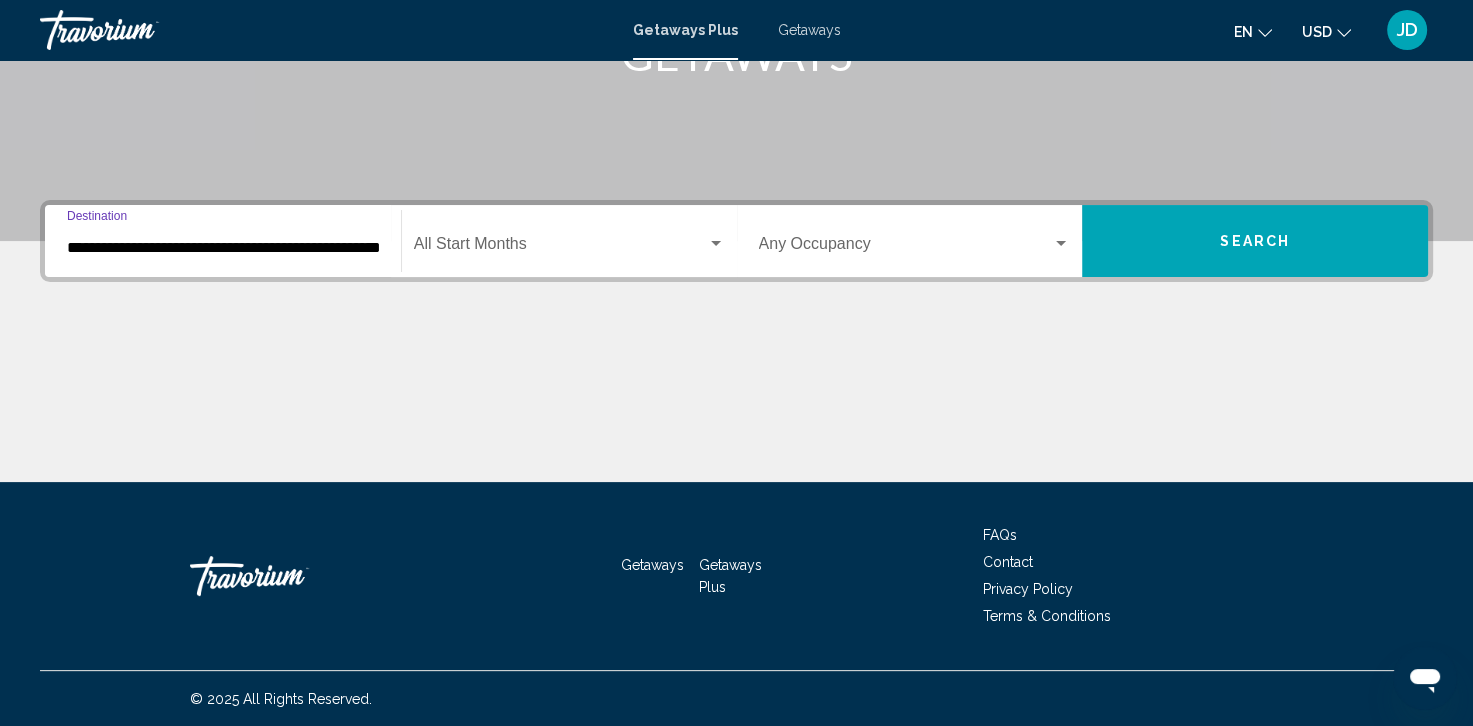 click on "**********" at bounding box center [223, 248] 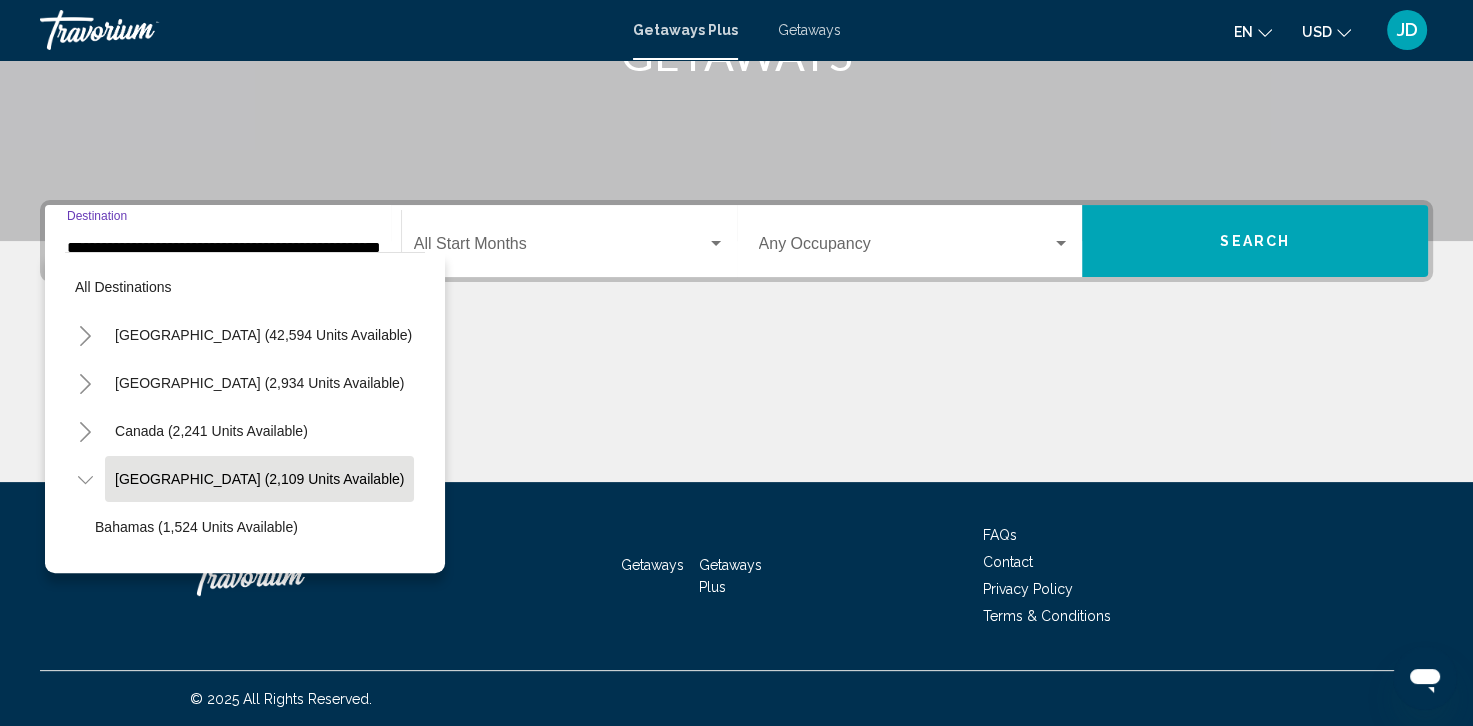 scroll, scrollTop: 78, scrollLeft: 32, axis: both 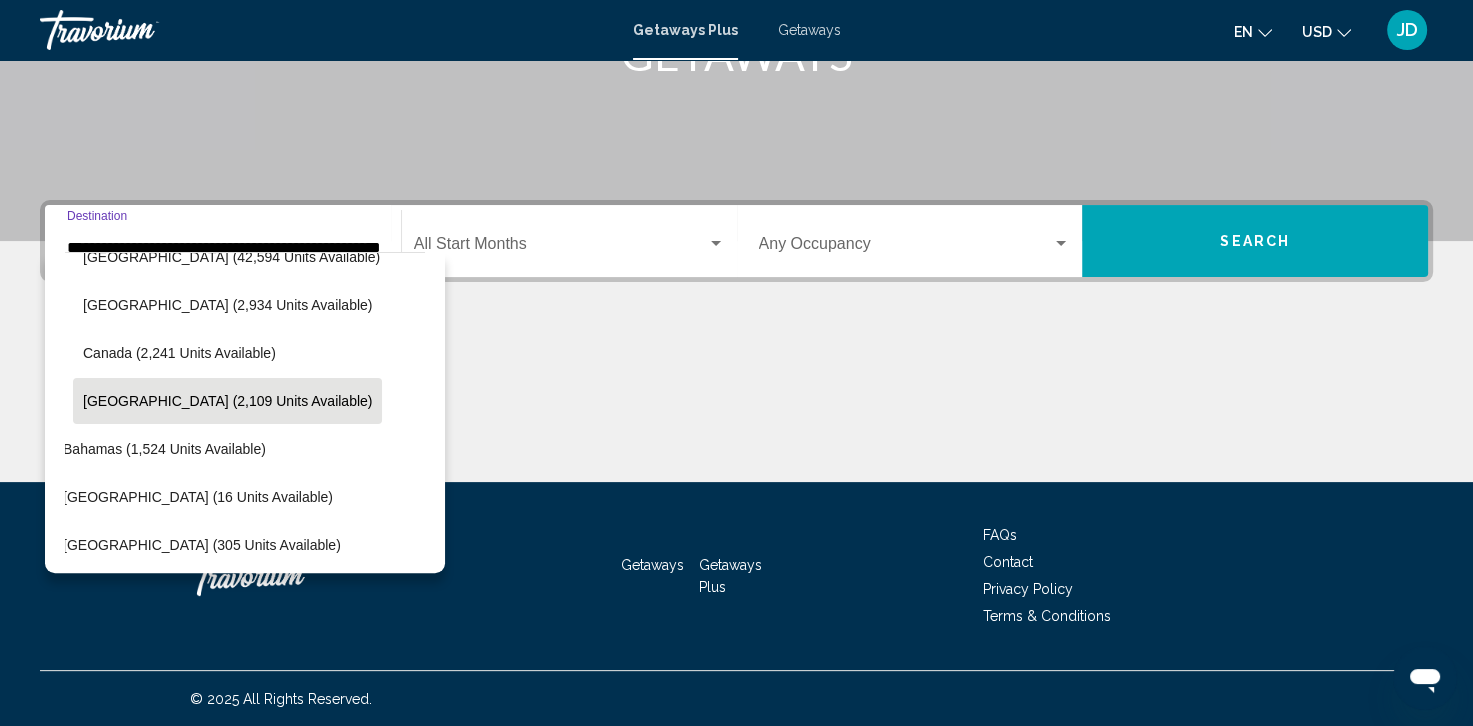 click at bounding box center (560, 248) 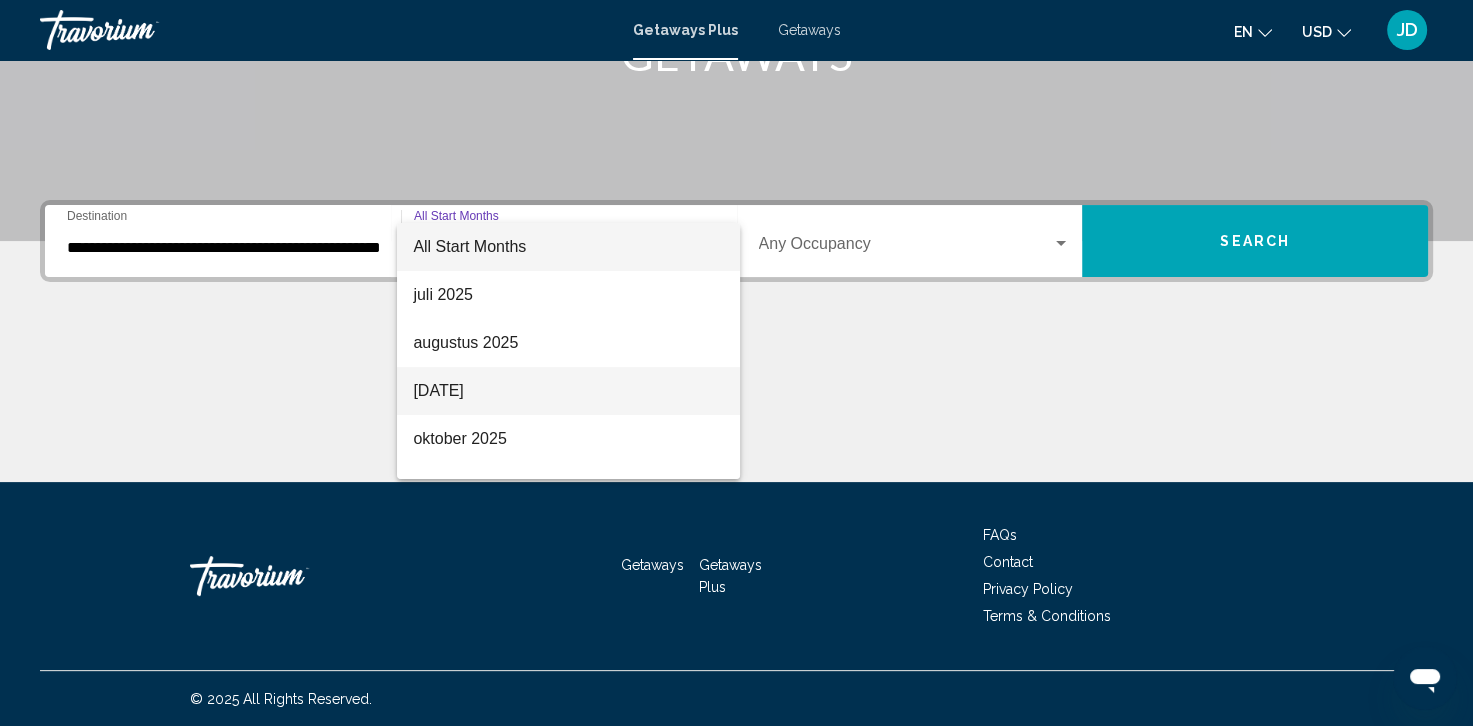 click on "september 2025" at bounding box center (568, 391) 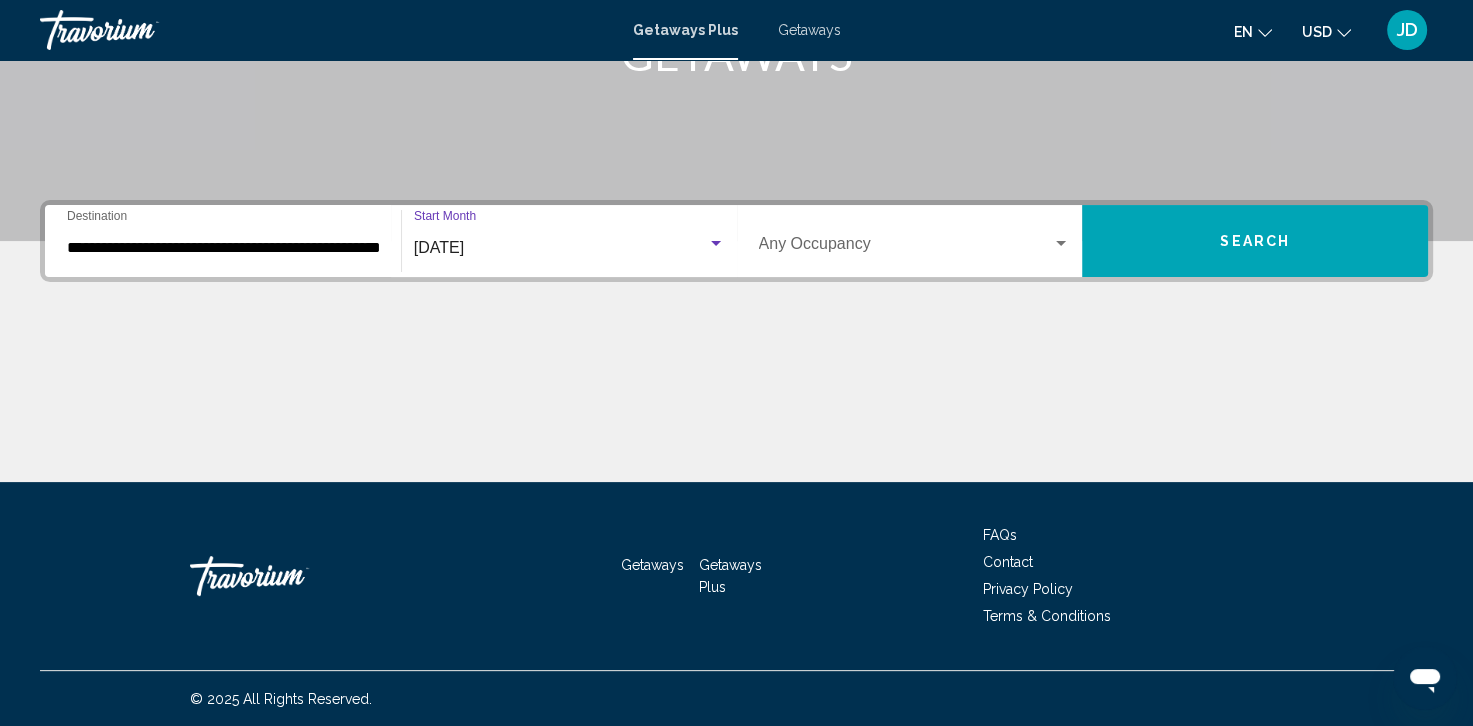 click at bounding box center (1061, 244) 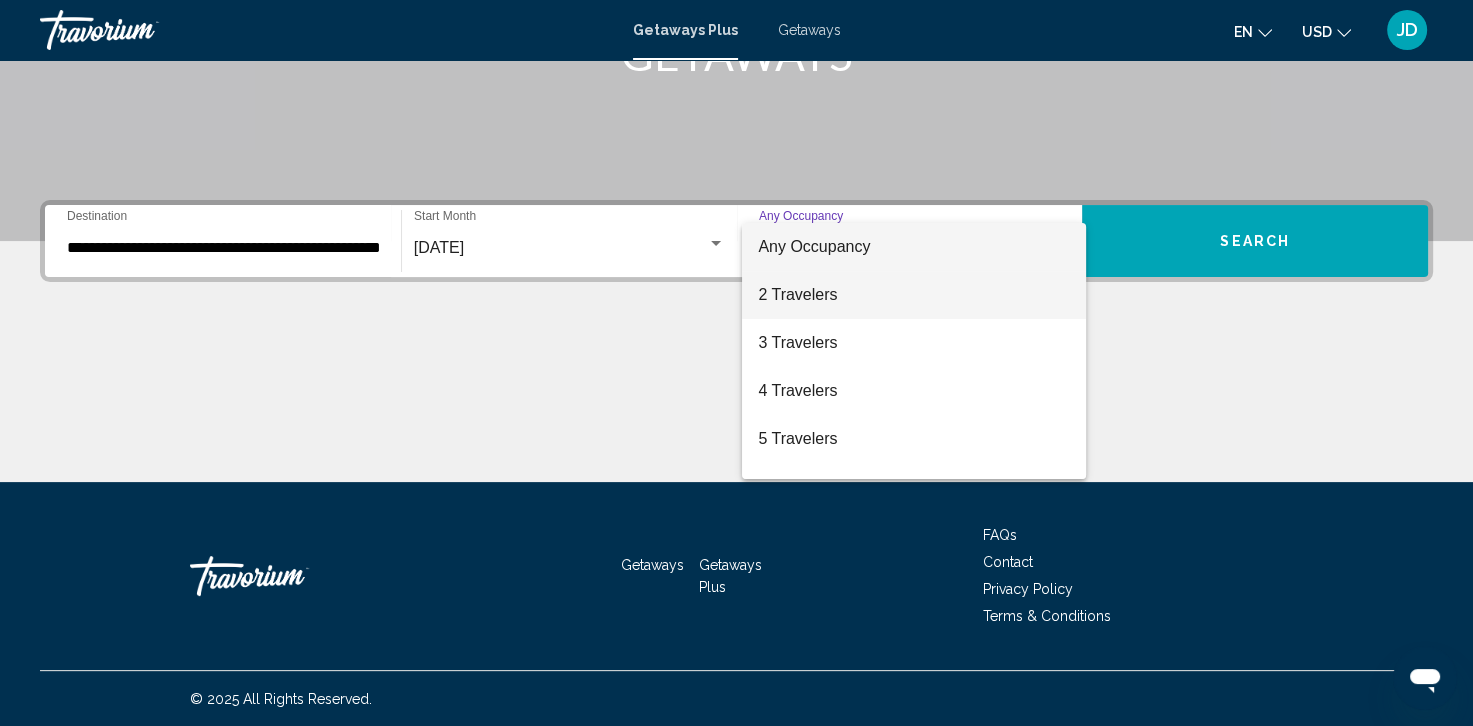 click on "2 Travelers" at bounding box center [914, 295] 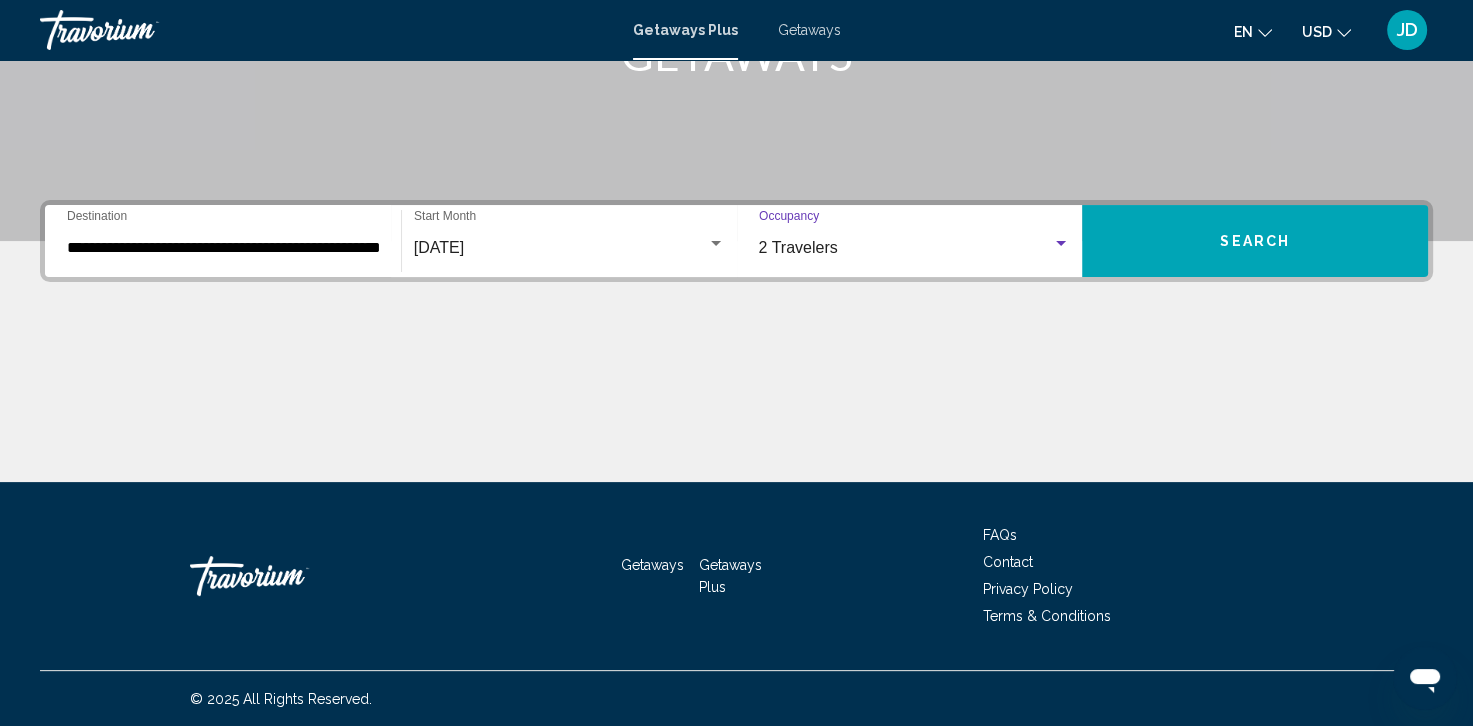 click on "Search" at bounding box center [1255, 242] 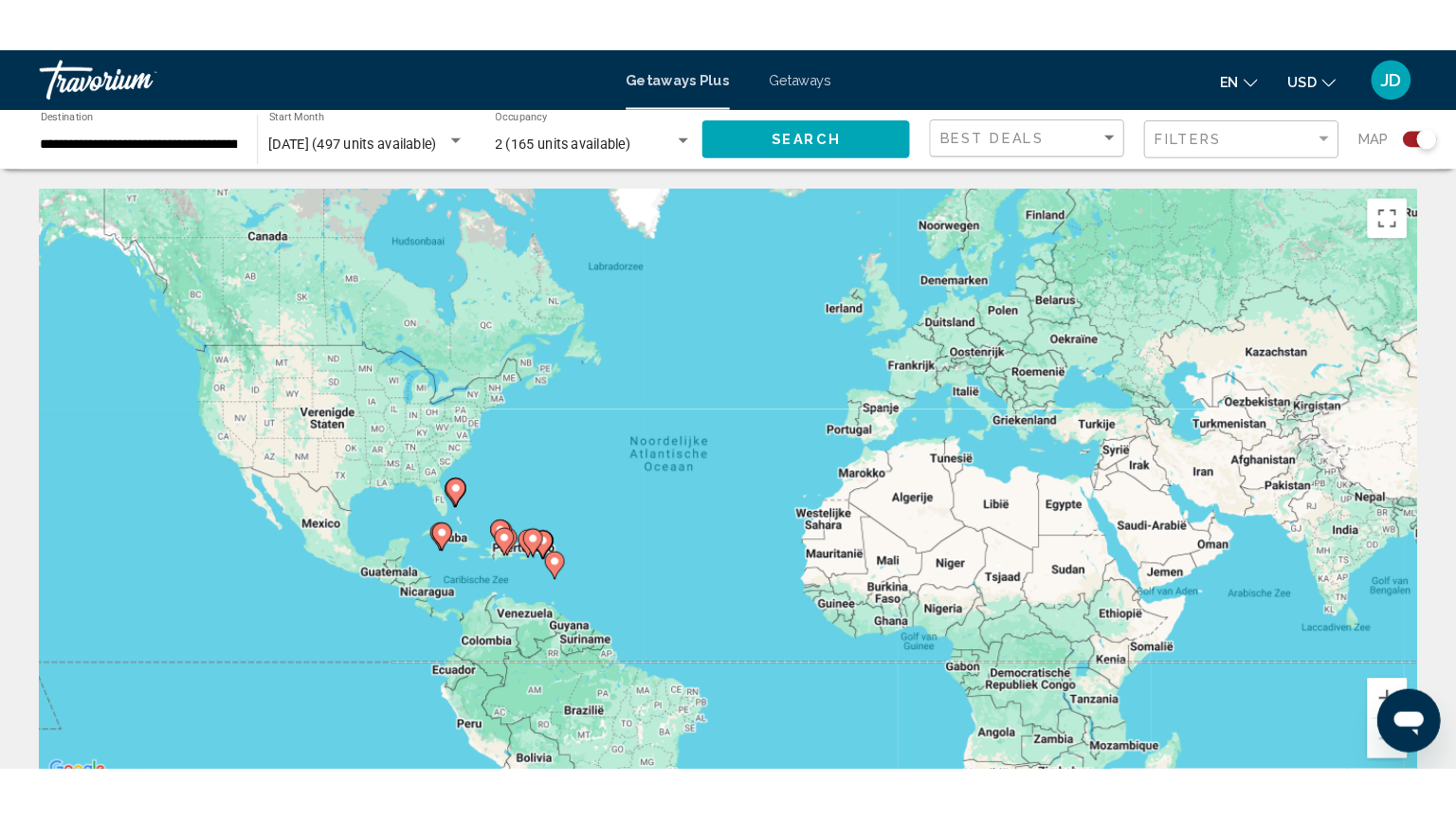 scroll, scrollTop: 9, scrollLeft: 0, axis: vertical 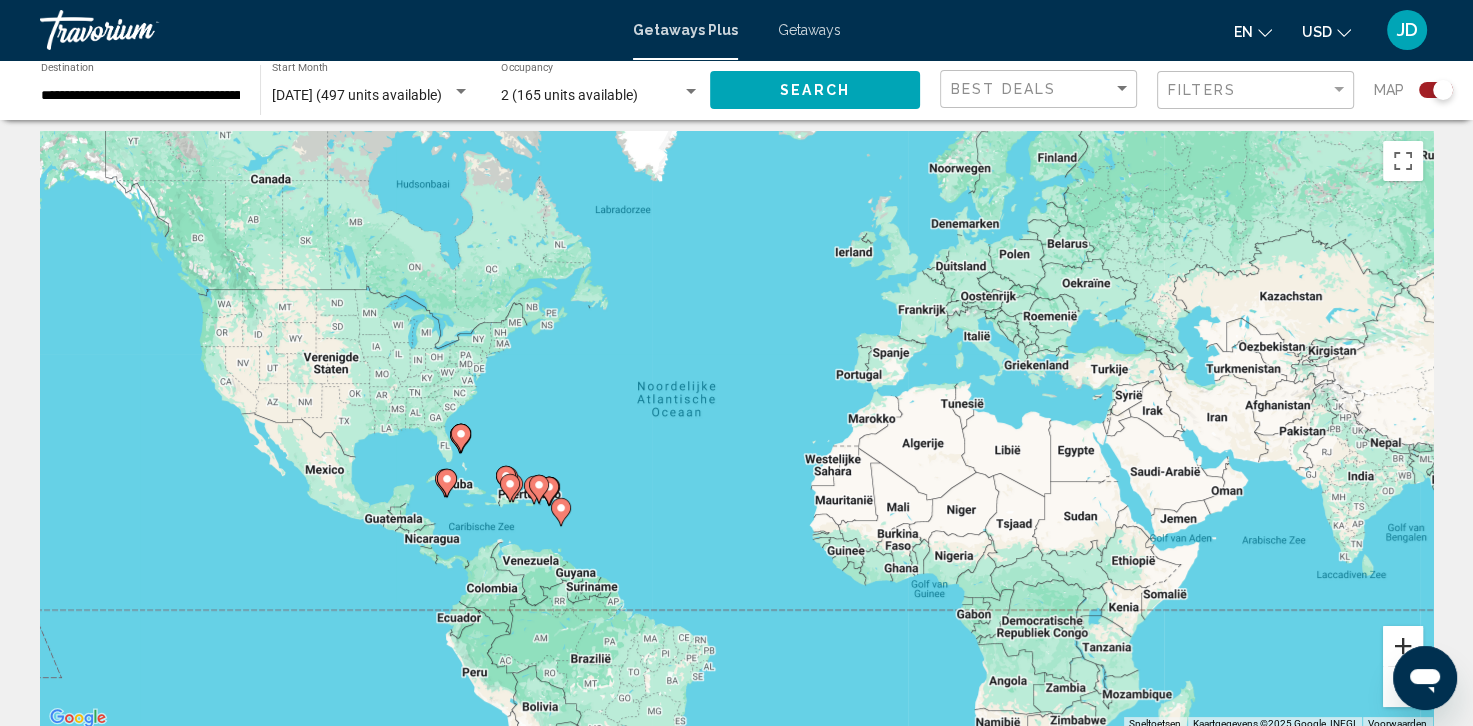 click at bounding box center (1403, 646) 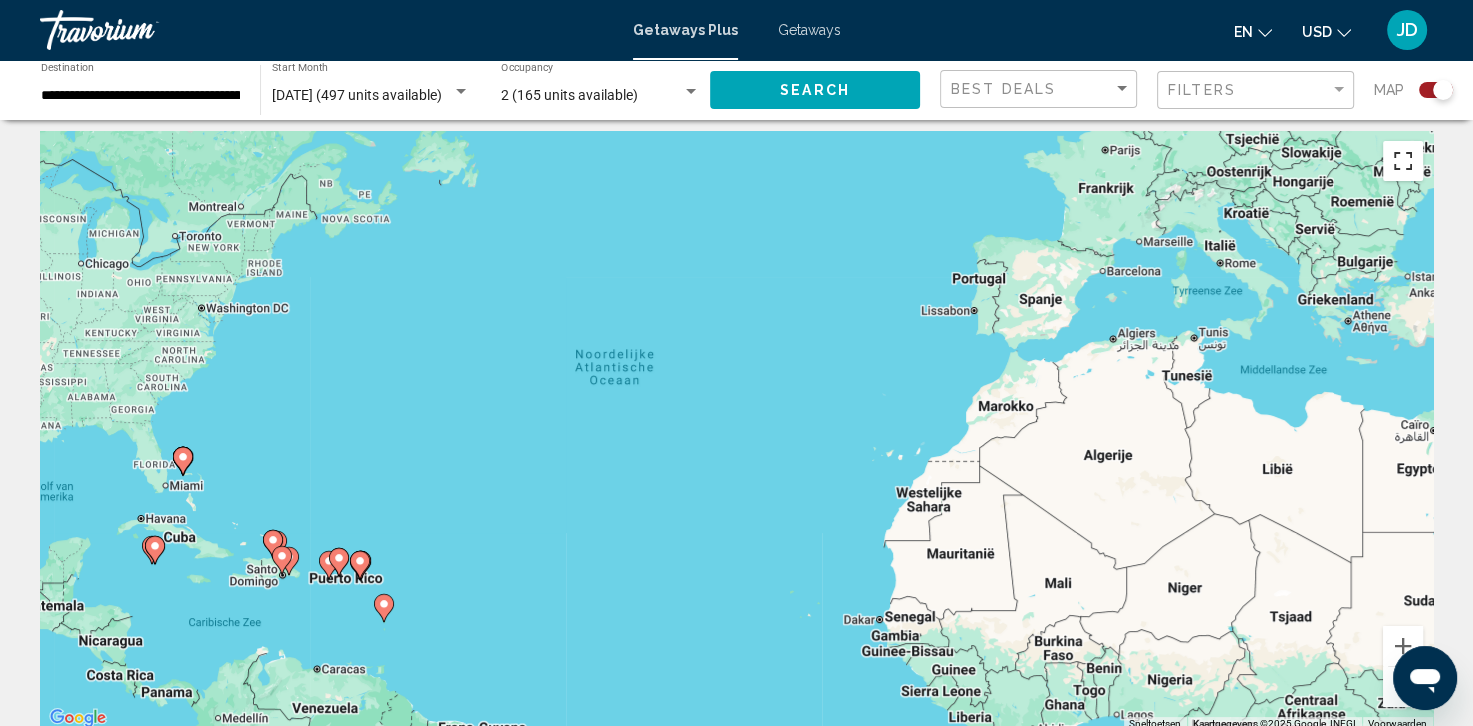 click at bounding box center (1403, 161) 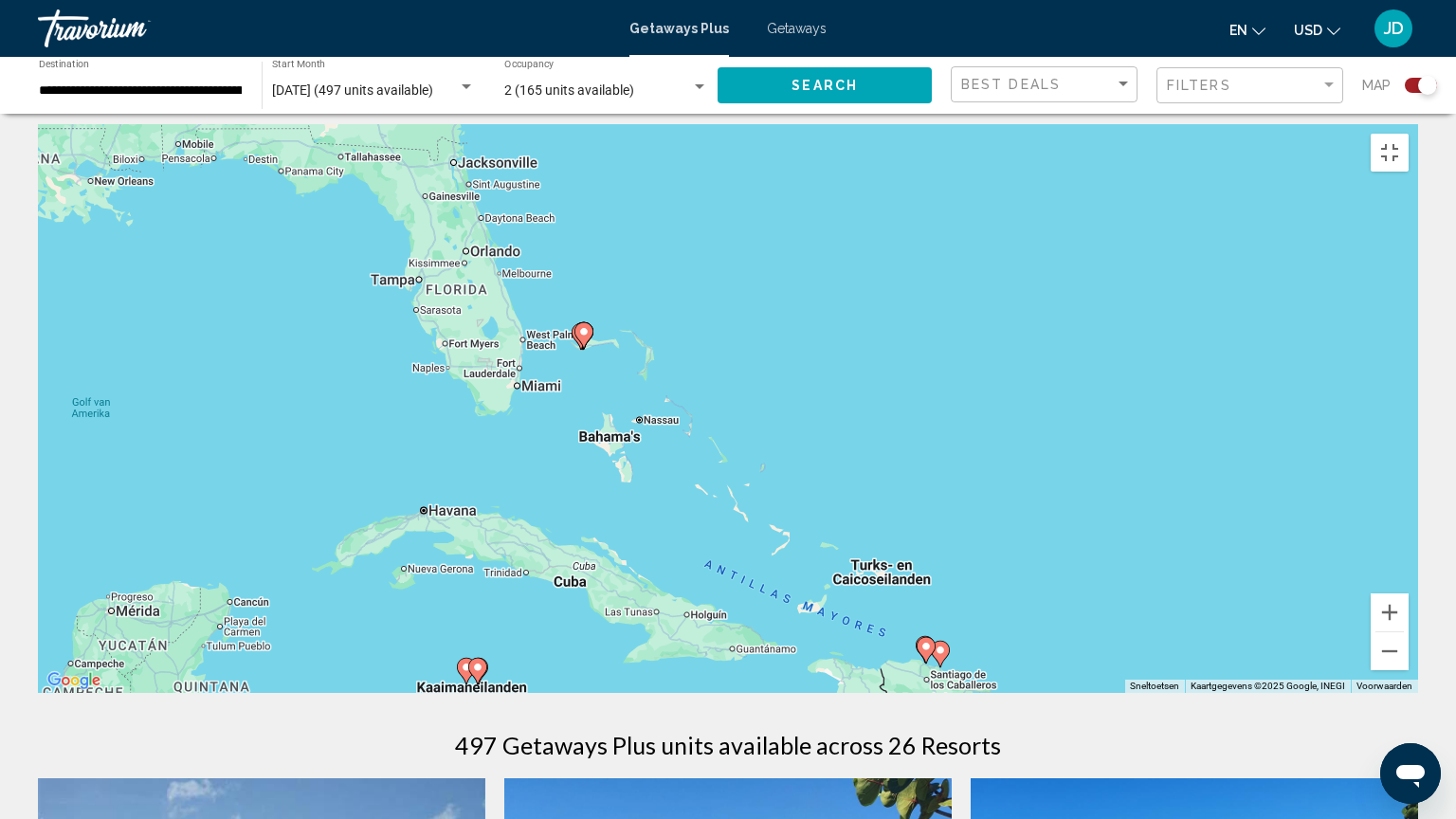 click on "Druk op Alt + Enter om te slepen met het toetsenbord. Gebruik [PERSON_NAME] de pijltoetsen om de markering te verplaatsen. Druk op Enter [PERSON_NAME] af [PERSON_NAME]. Druk op Escape om te annuleren." at bounding box center (728, 409) 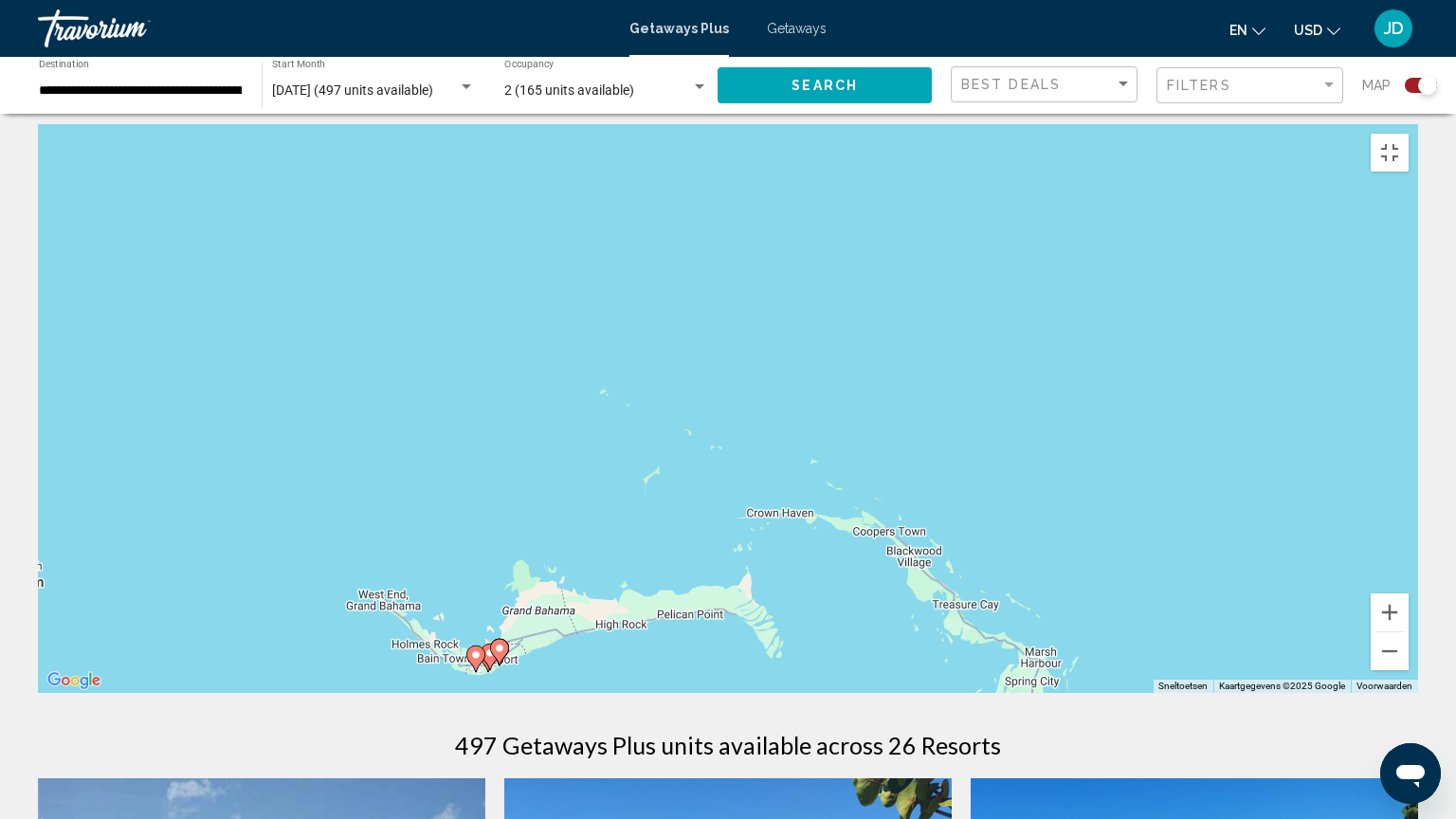 click 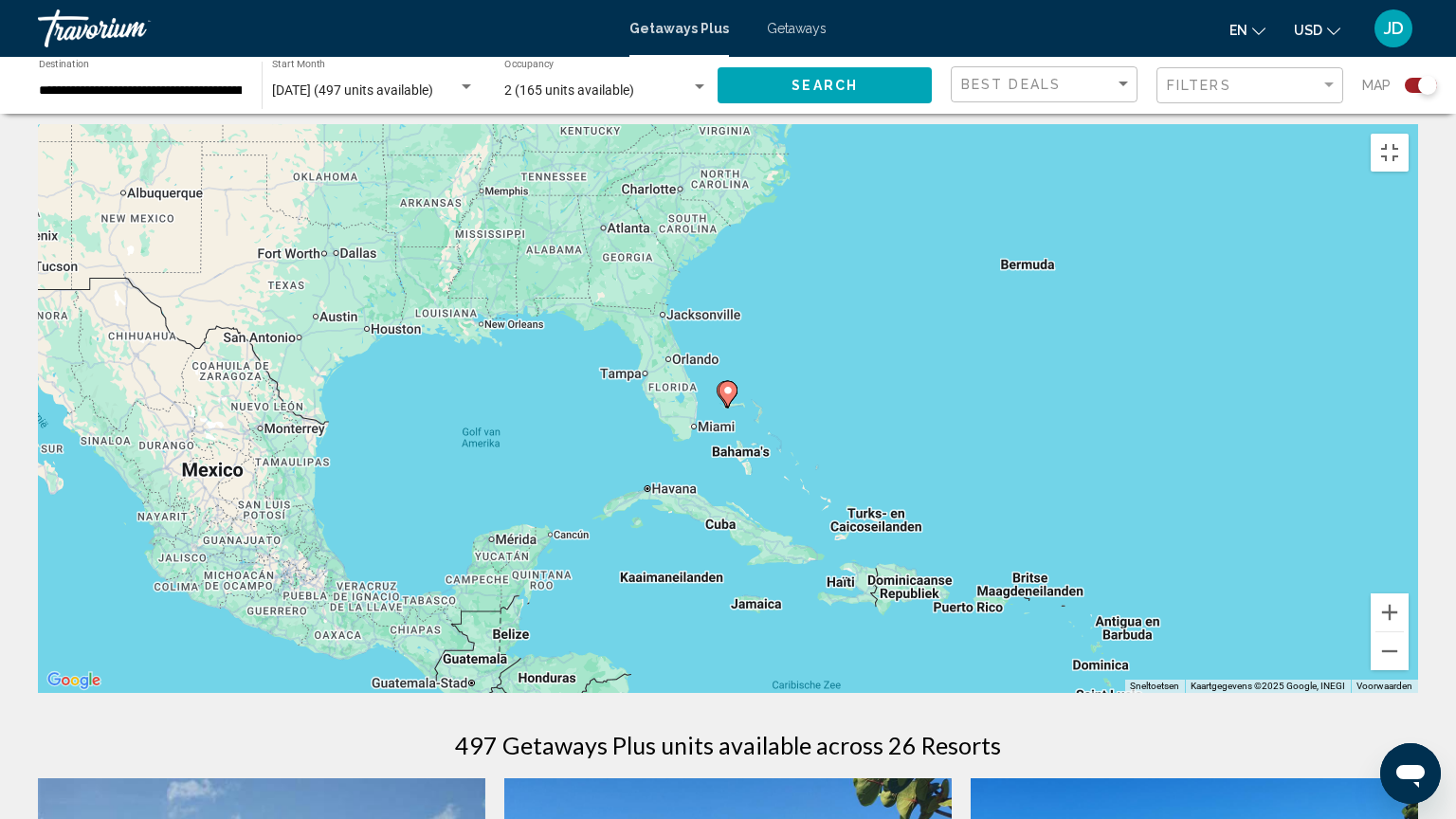 click 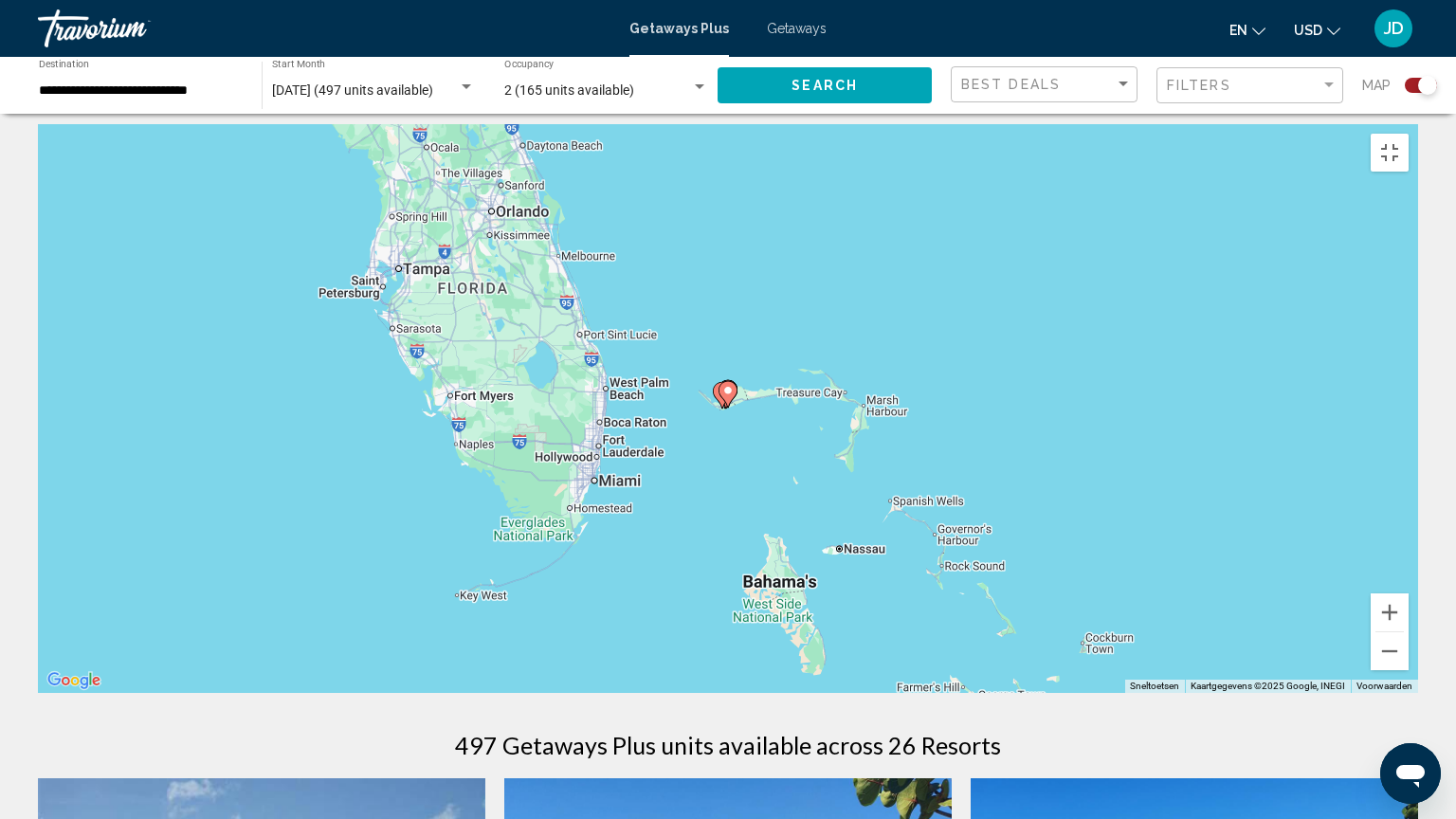 click 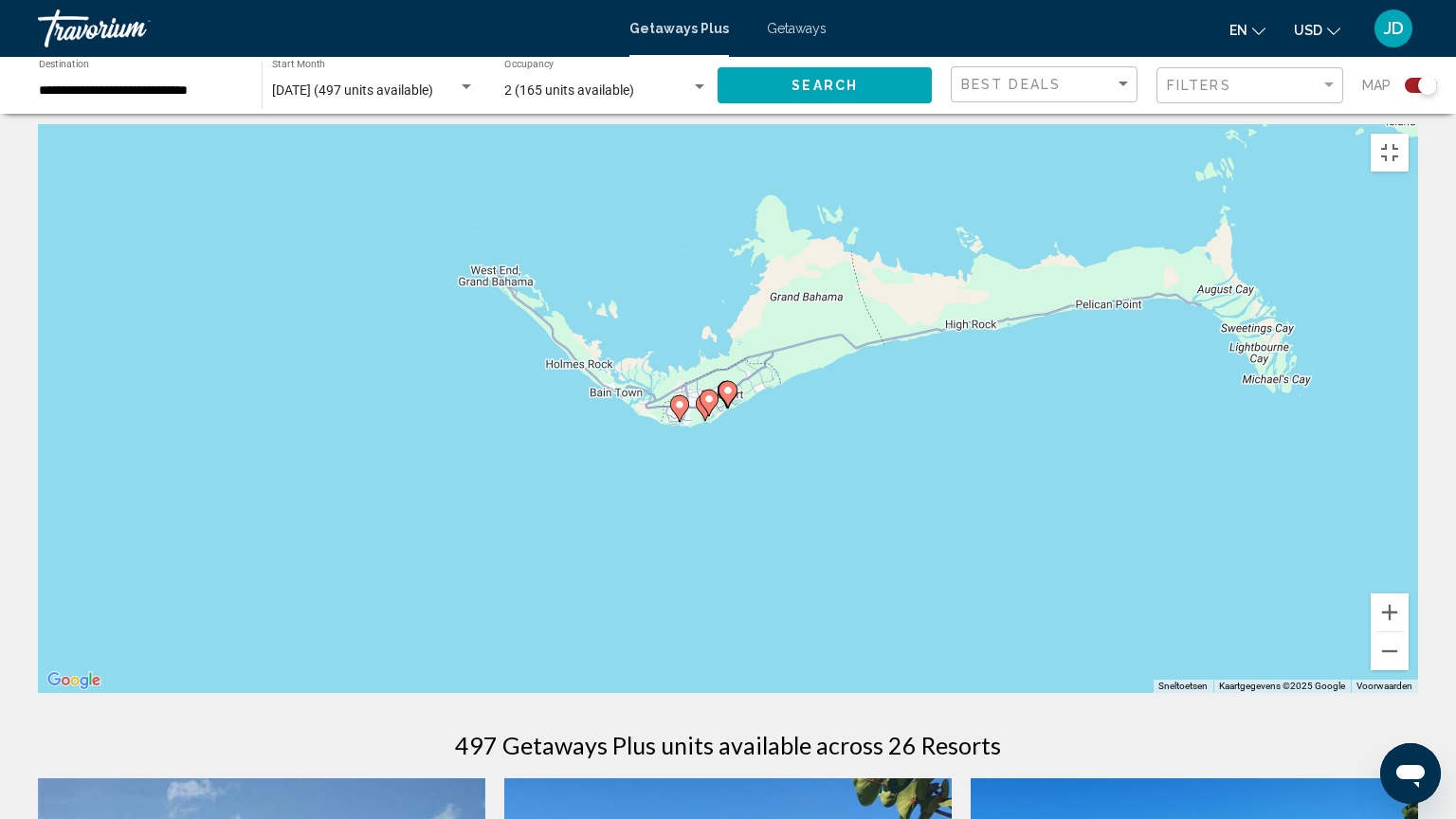 click 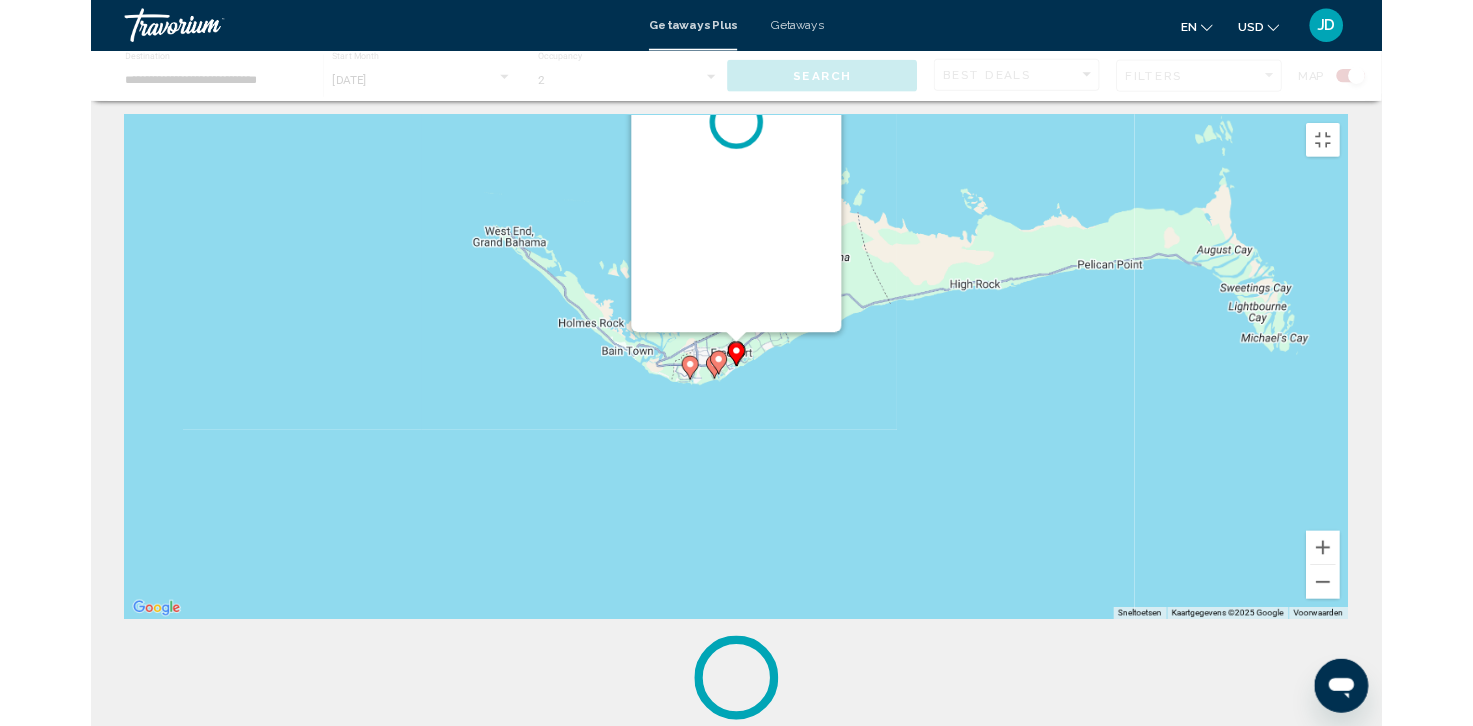 scroll, scrollTop: 0, scrollLeft: 0, axis: both 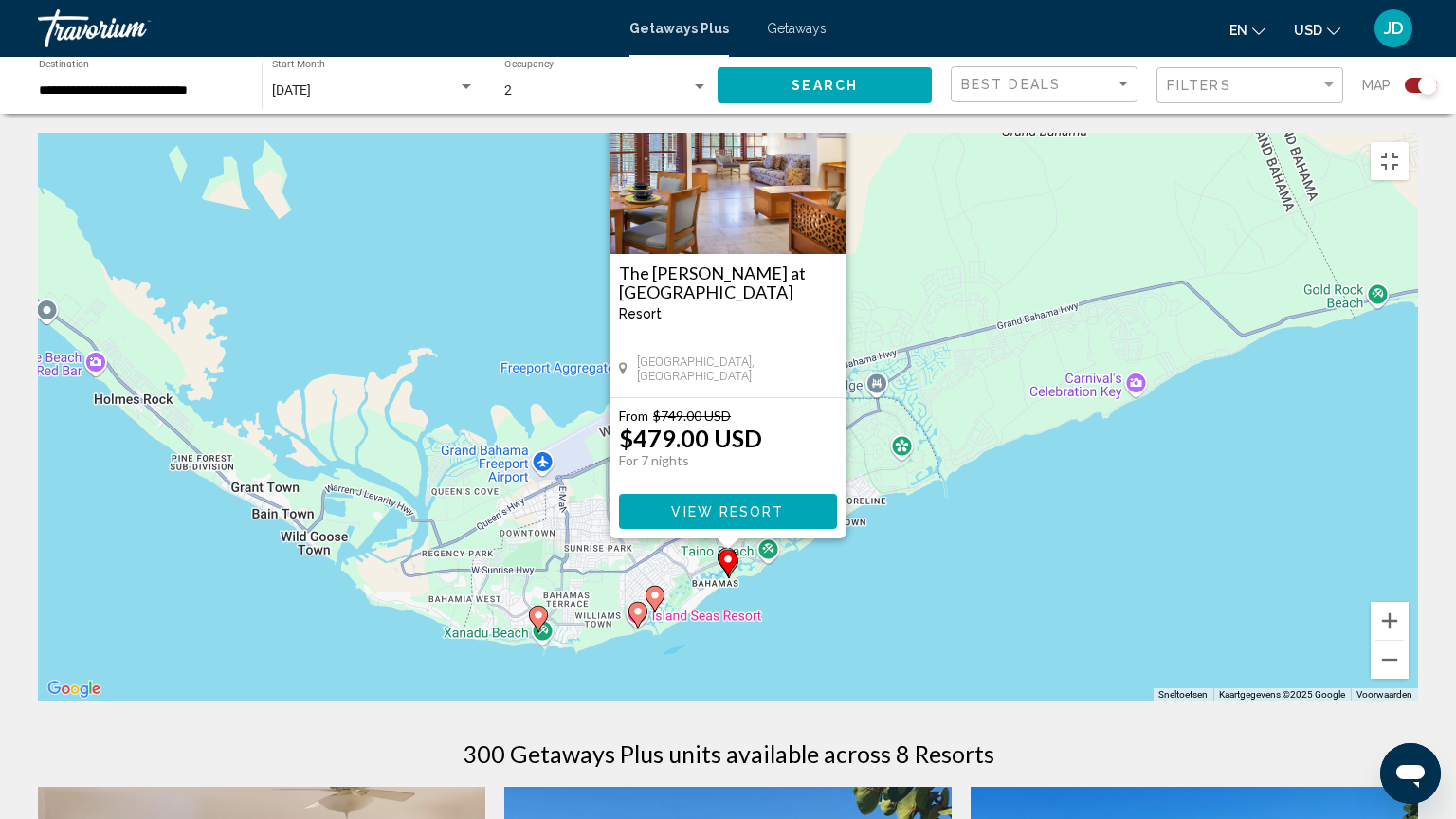 click on "Druk op de pijltoetsen om te navigeren.  Druk op Alt + Enter om te slepen met het toetsenbord. Gebruik dan de pijltoetsen om de markering te verplaatsen. Druk op Enter om de actie af te ronden. Druk op Escape om te annuleren.  The Marlin at Taino Beach  Resort  -  This is an adults only resort
Freeport, Bahamas From $749.00 USD $479.00 USD For 7 nights You save  $270.00 USD  View Resort" at bounding box center [728, 417] 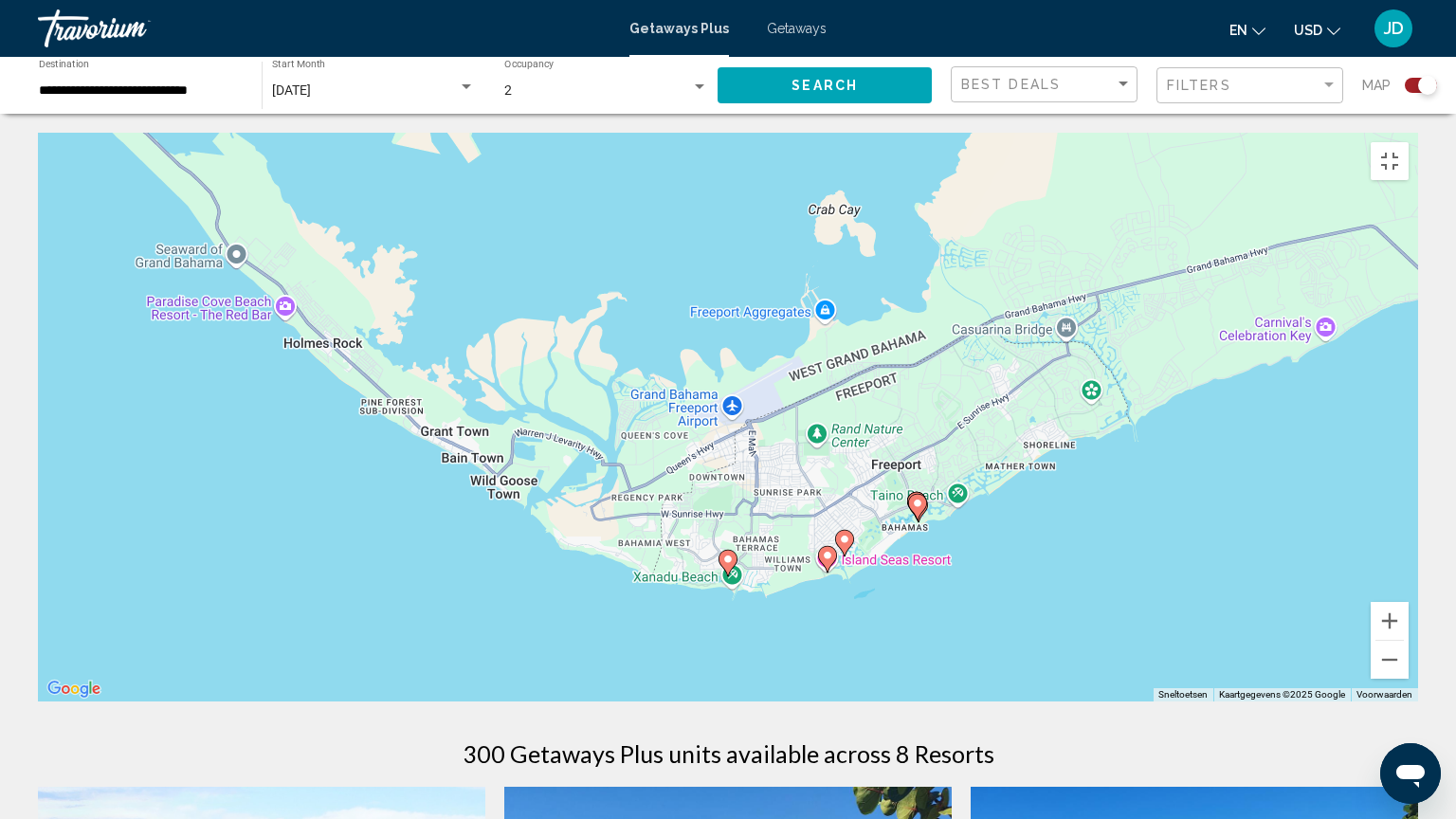 click 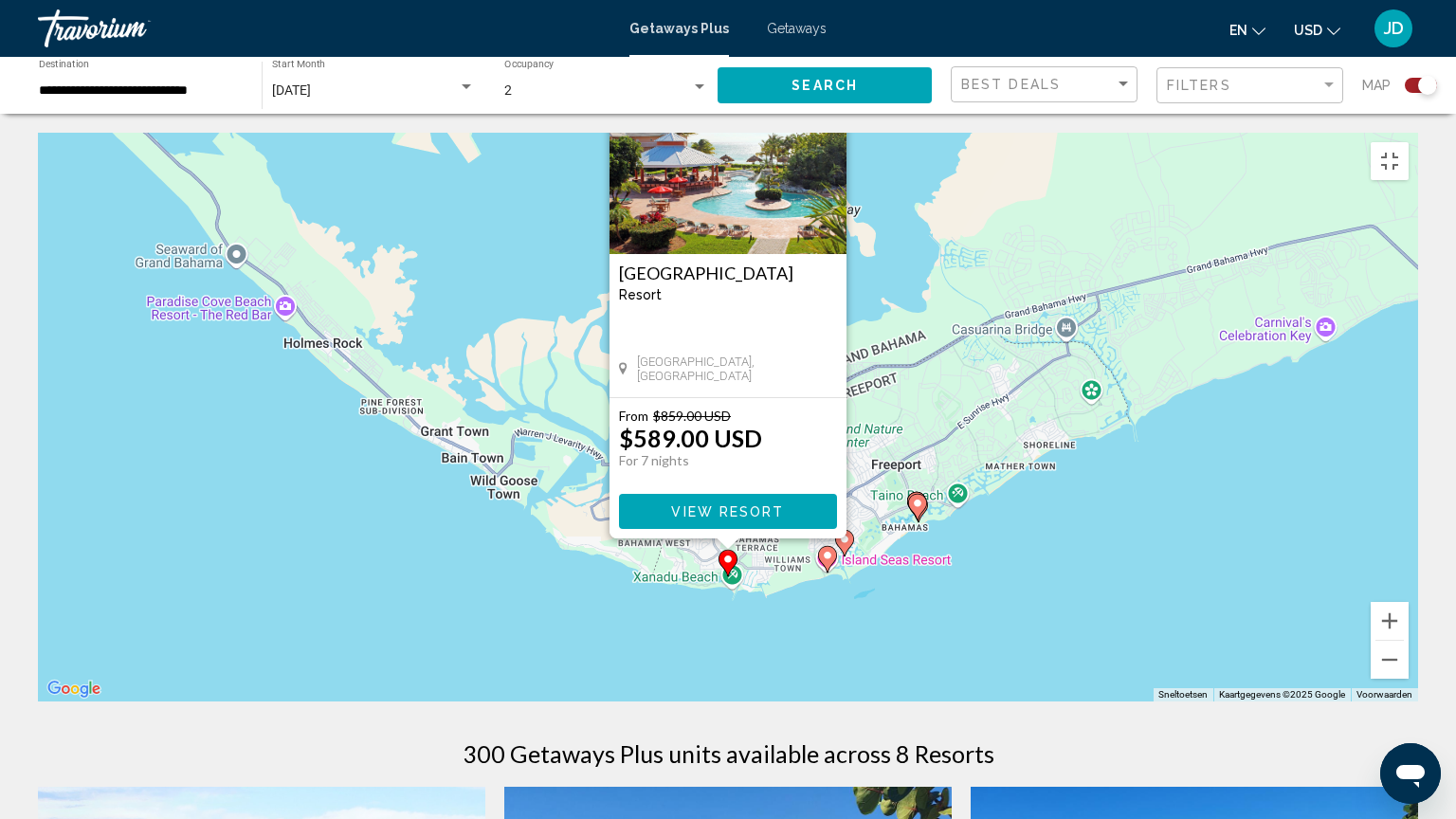 click 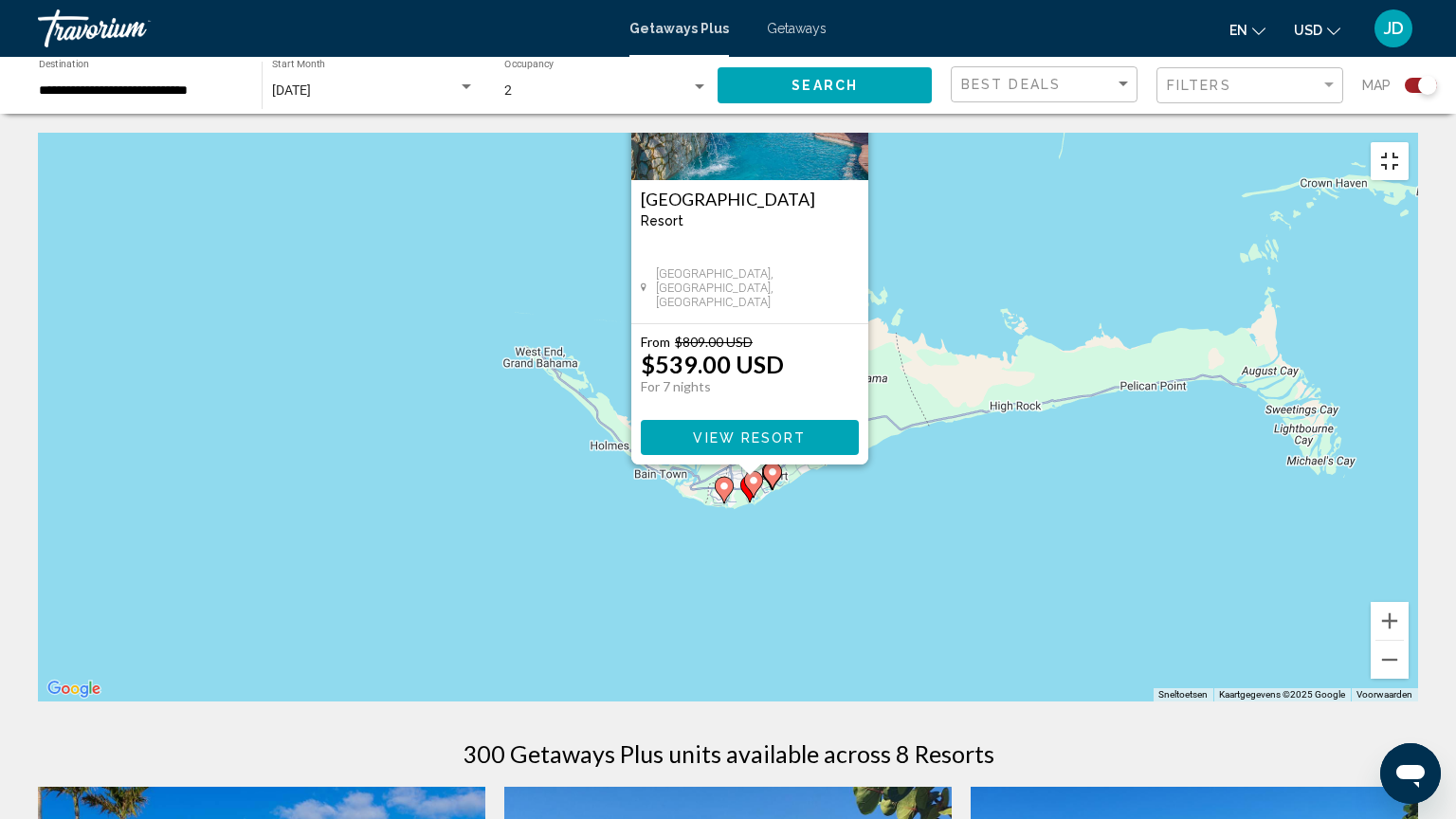 click at bounding box center [1390, 161] 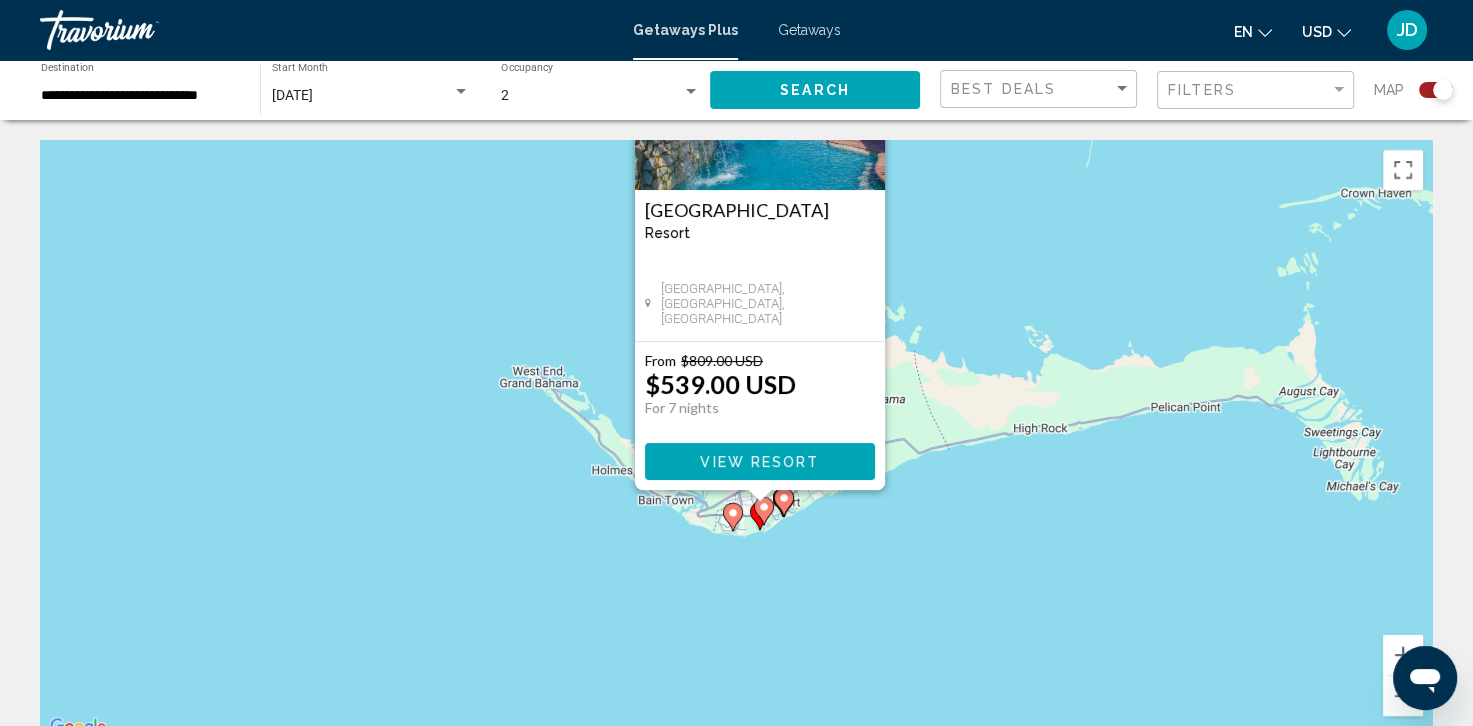 click on "**********" at bounding box center (140, 96) 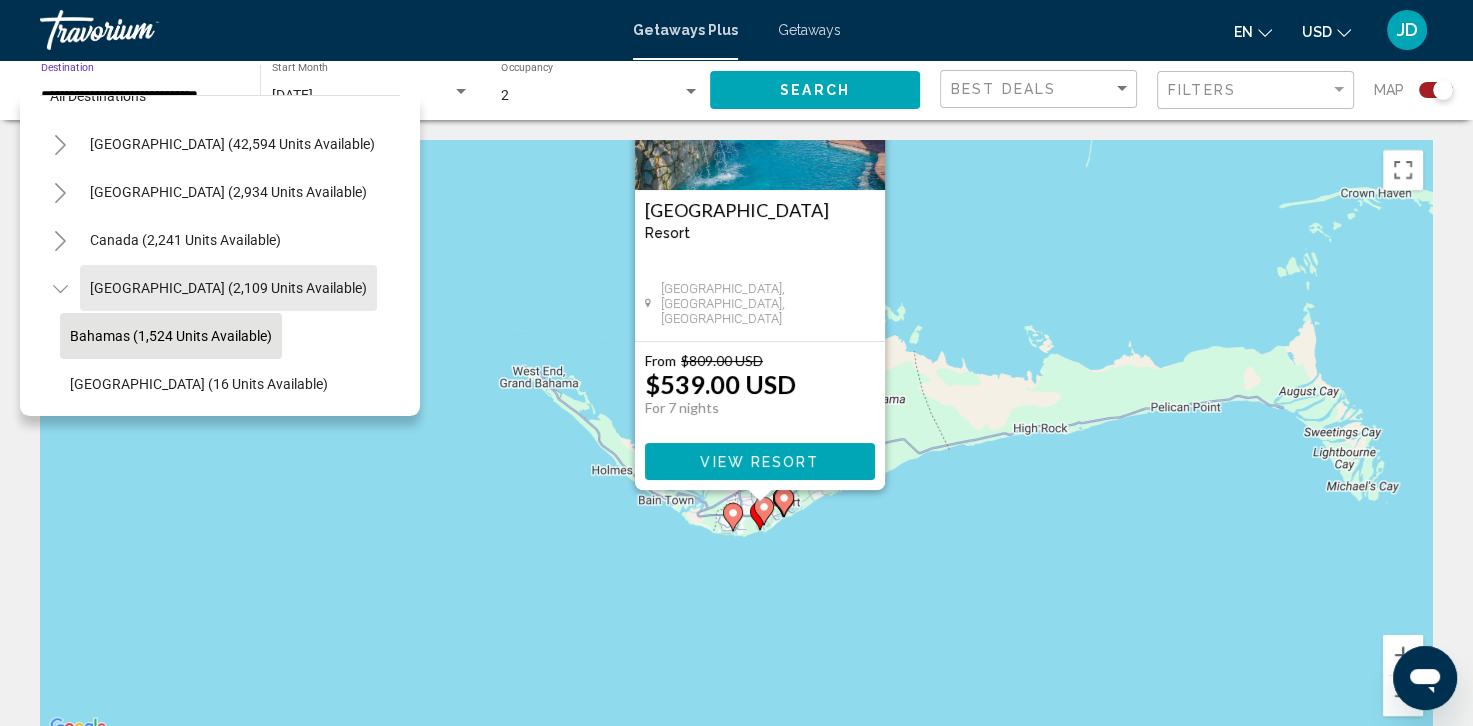 scroll, scrollTop: 0, scrollLeft: 0, axis: both 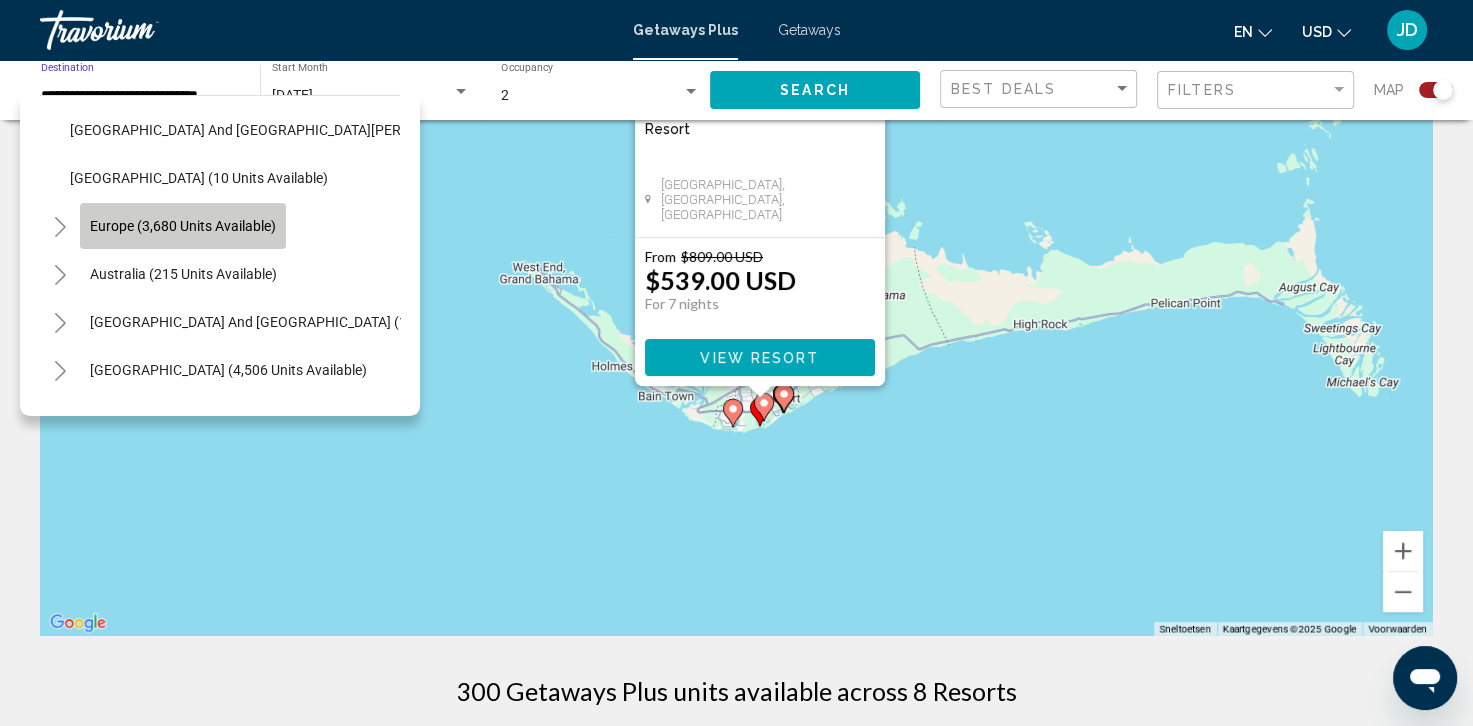 click on "Europe (3,680 units available)" at bounding box center (183, 274) 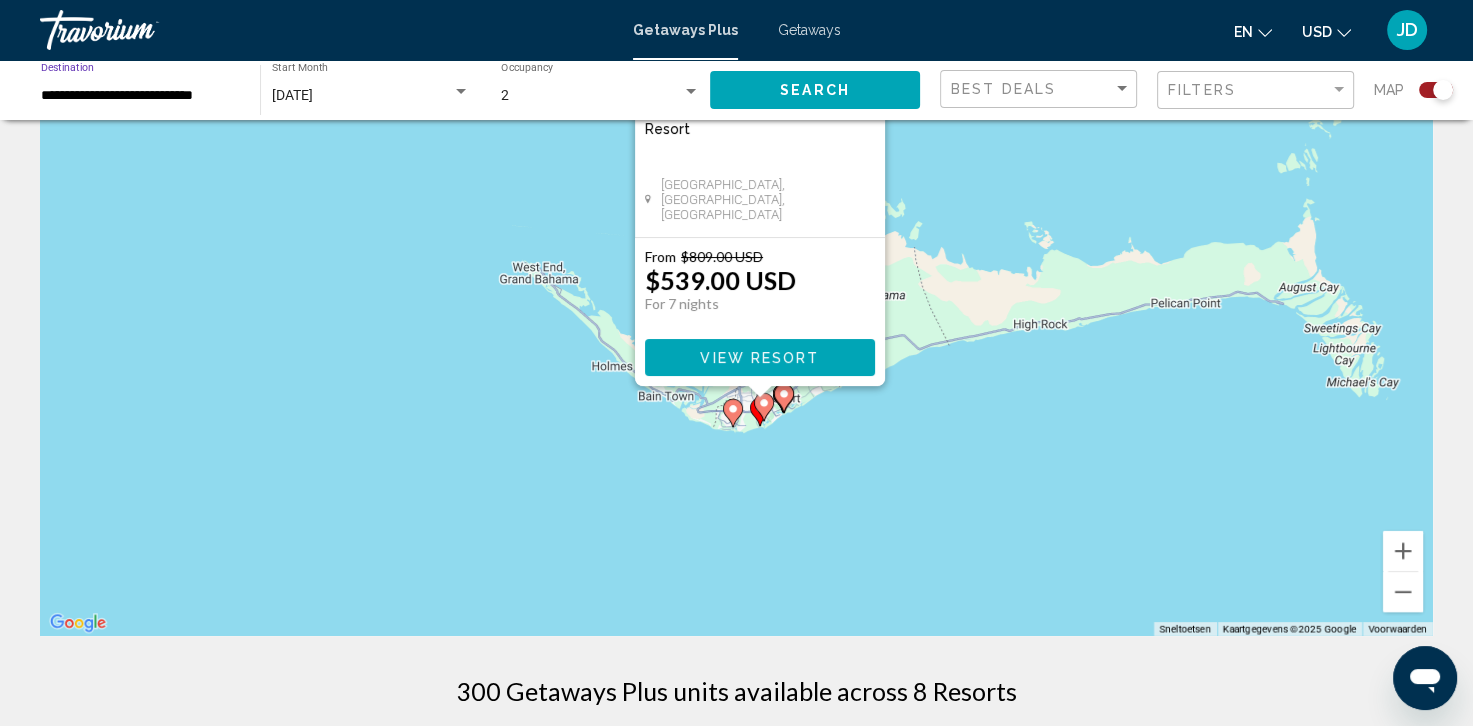 click on "**********" 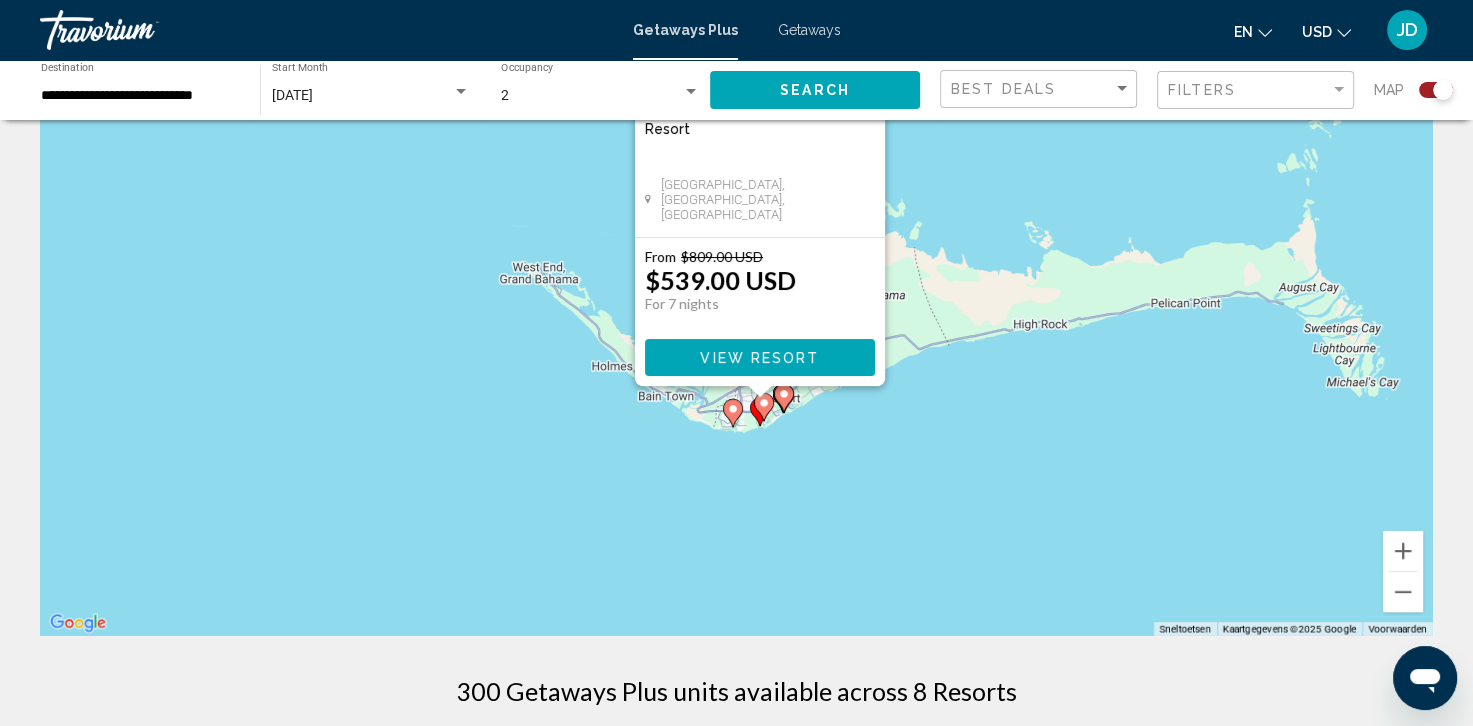 click on "**********" at bounding box center (140, 96) 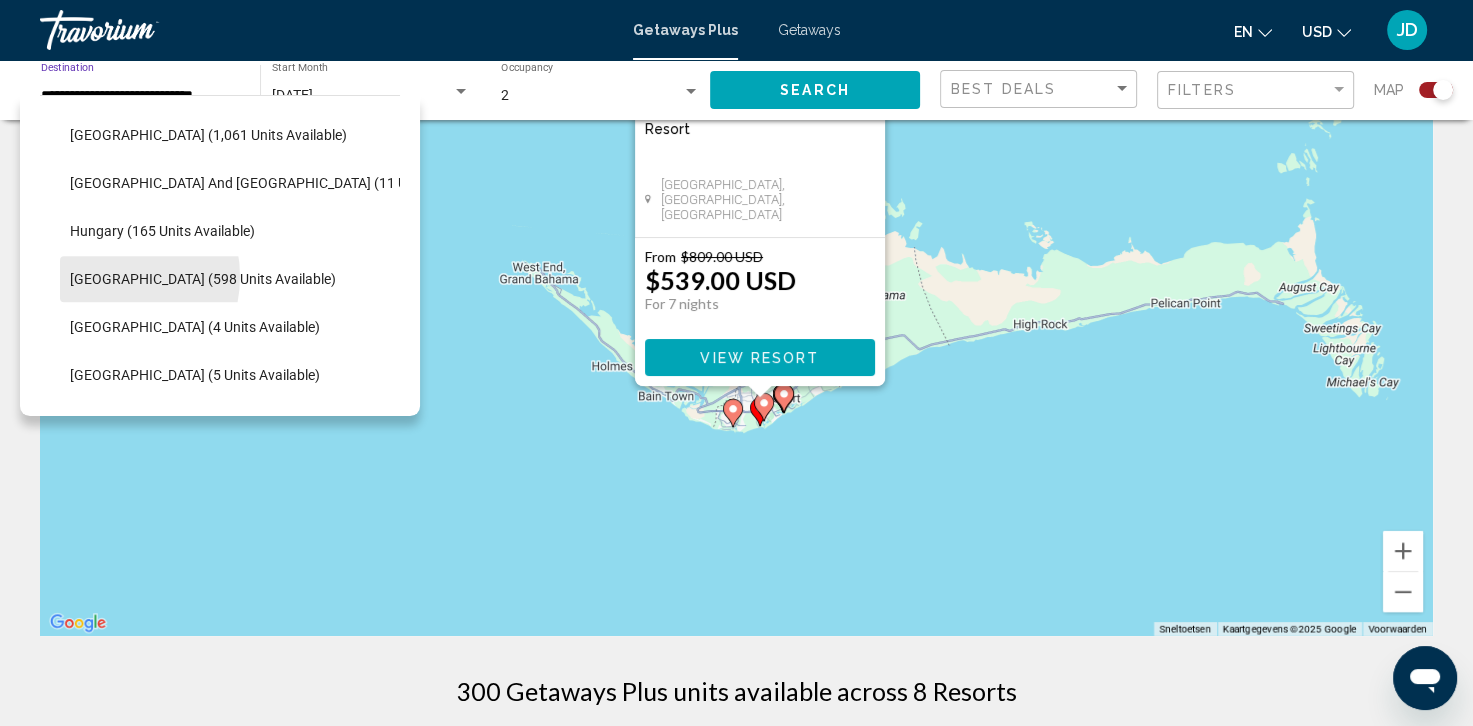 scroll, scrollTop: 797, scrollLeft: 0, axis: vertical 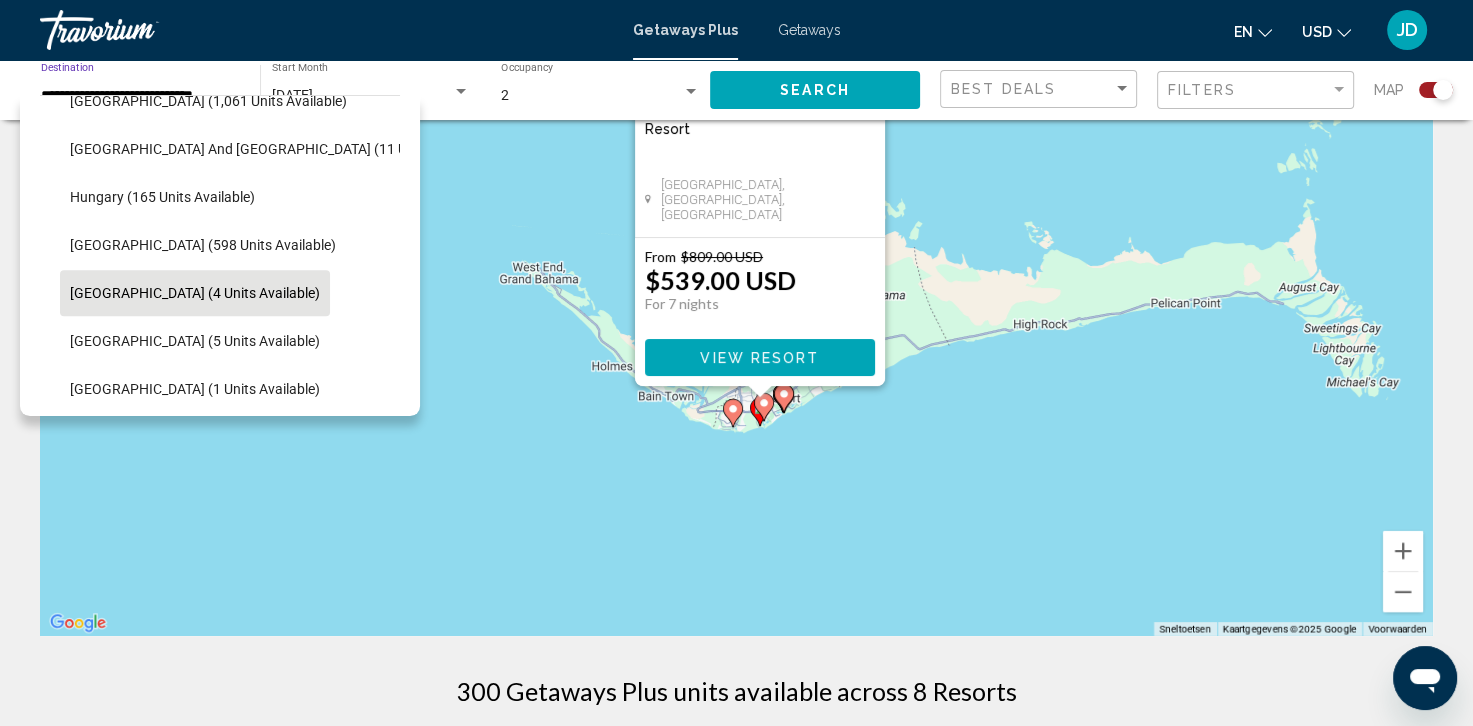 click on "Portugal (4 units available)" 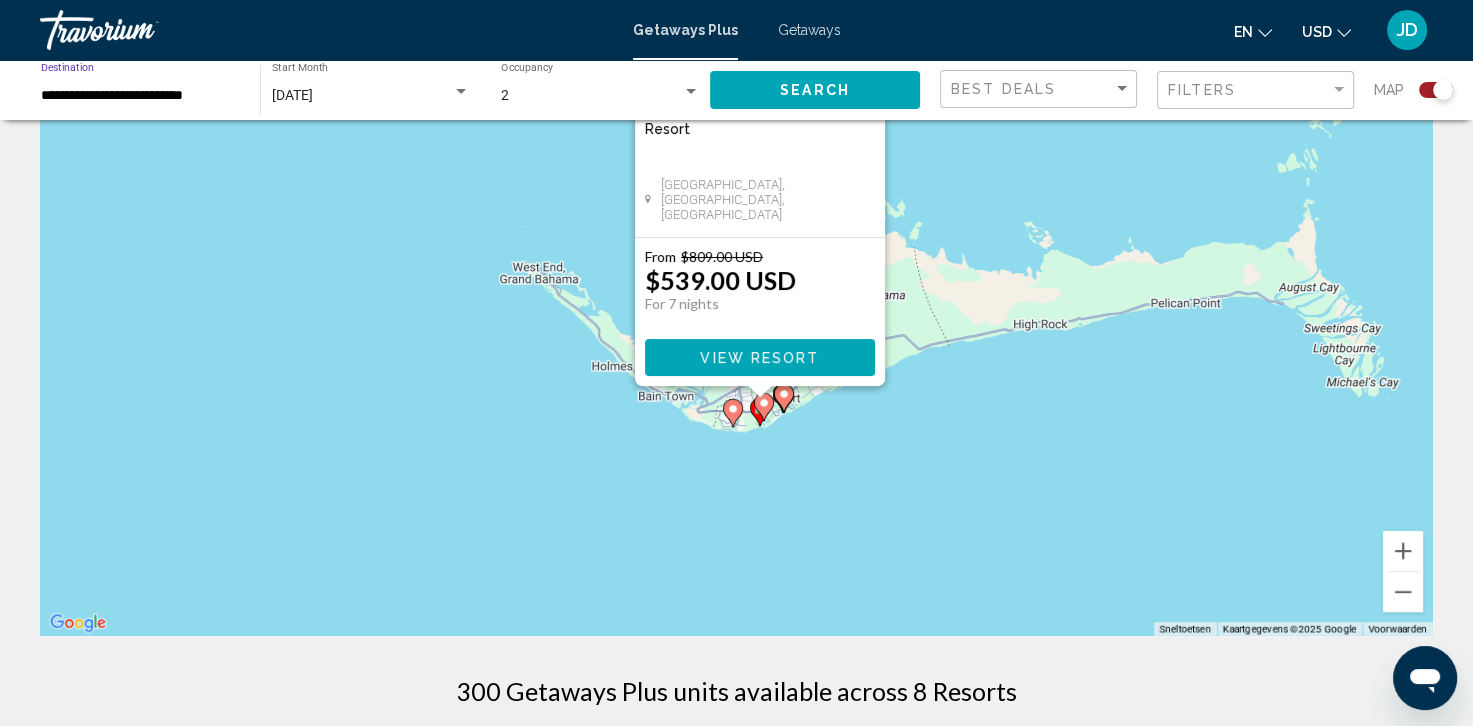 click on "Search" 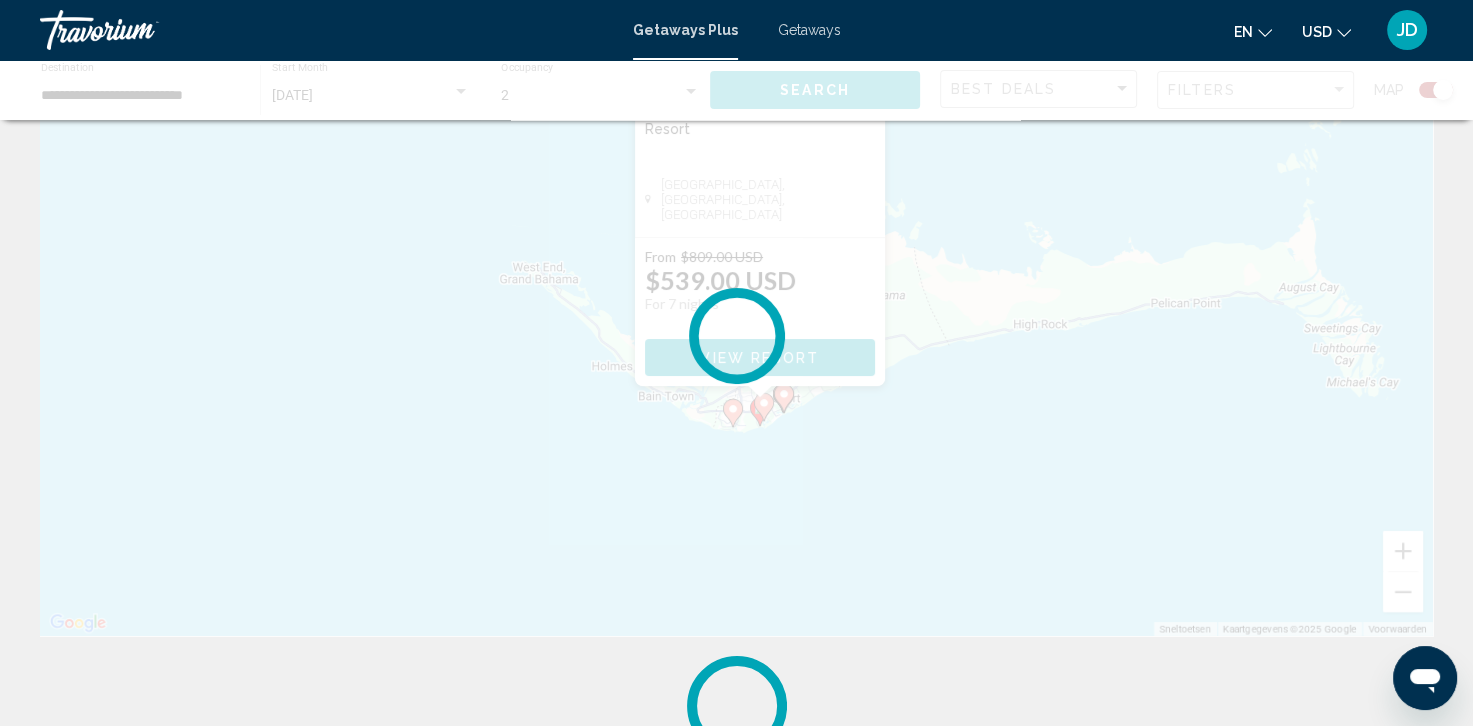 scroll, scrollTop: 0, scrollLeft: 0, axis: both 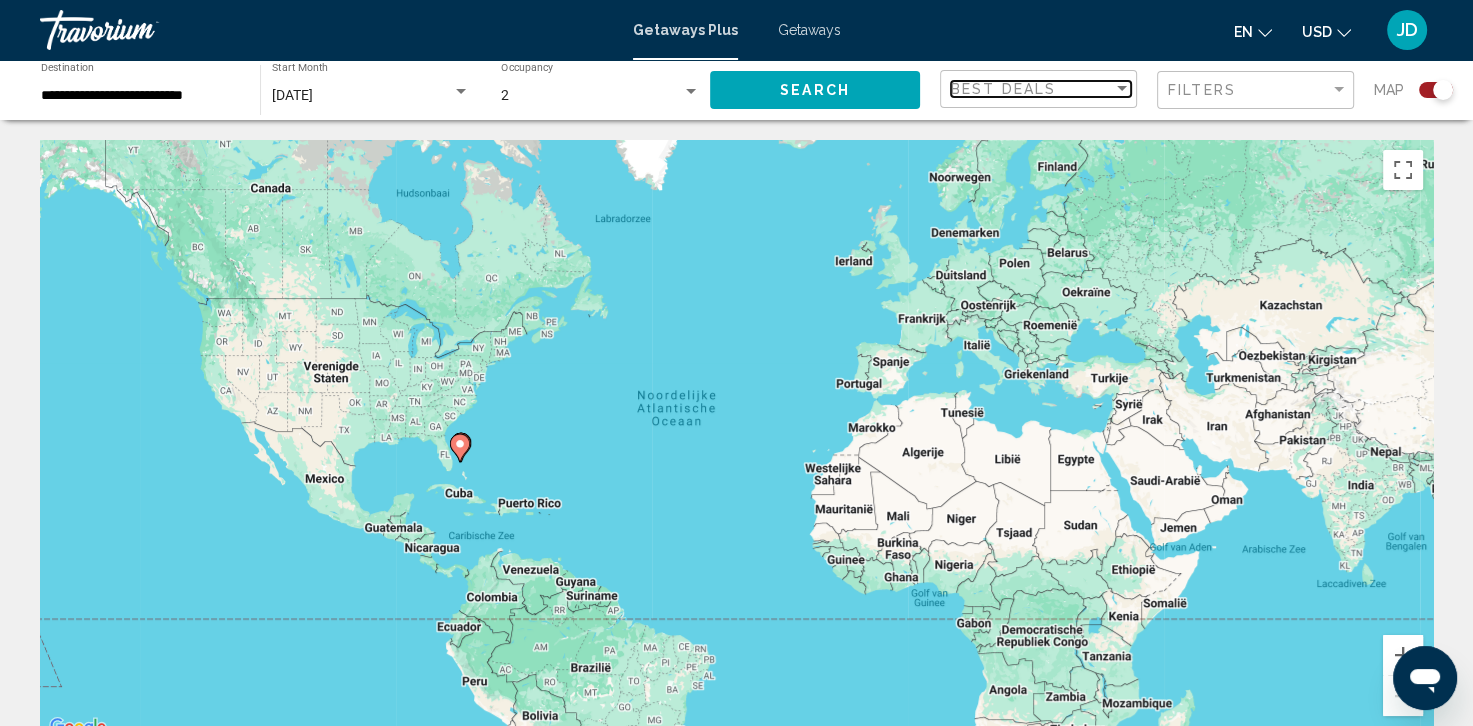 click on "Best Deals" at bounding box center (1032, 89) 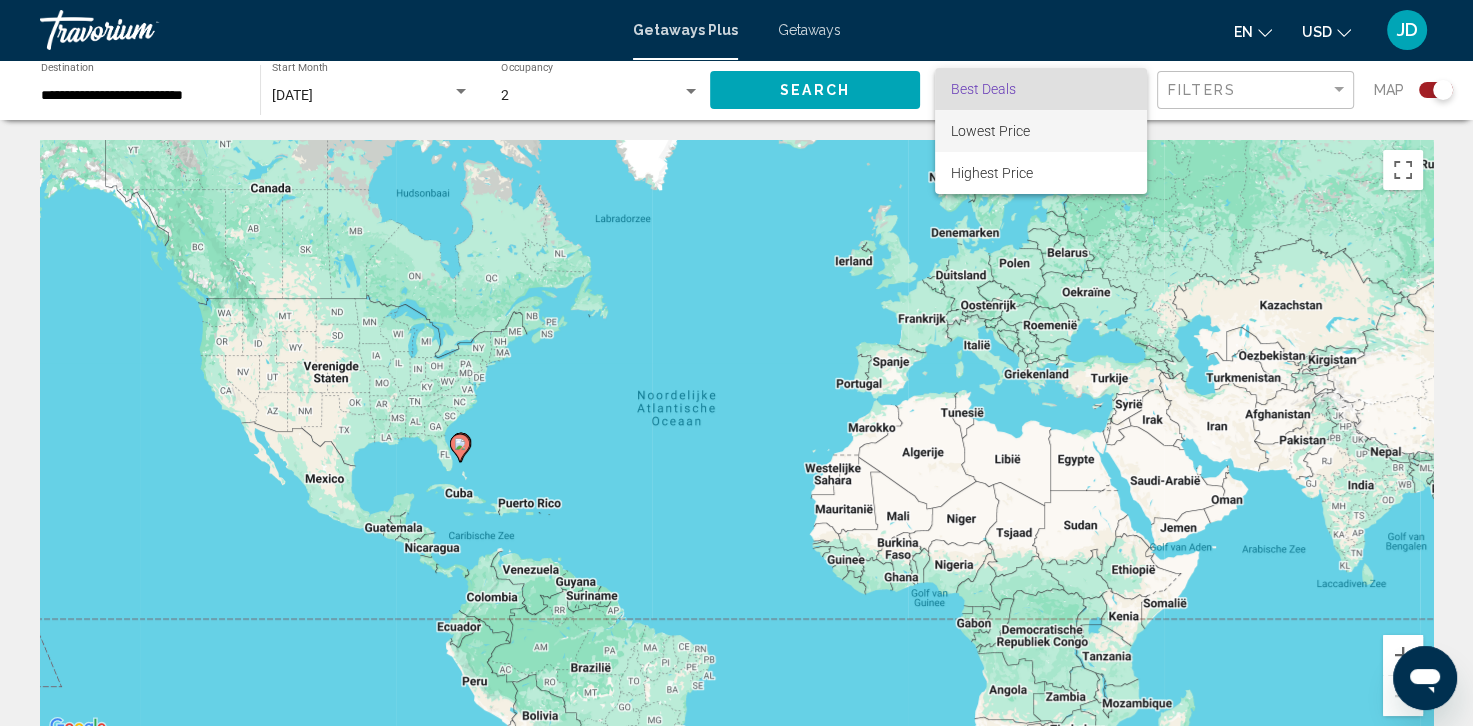 click on "Lowest Price" at bounding box center (1041, 131) 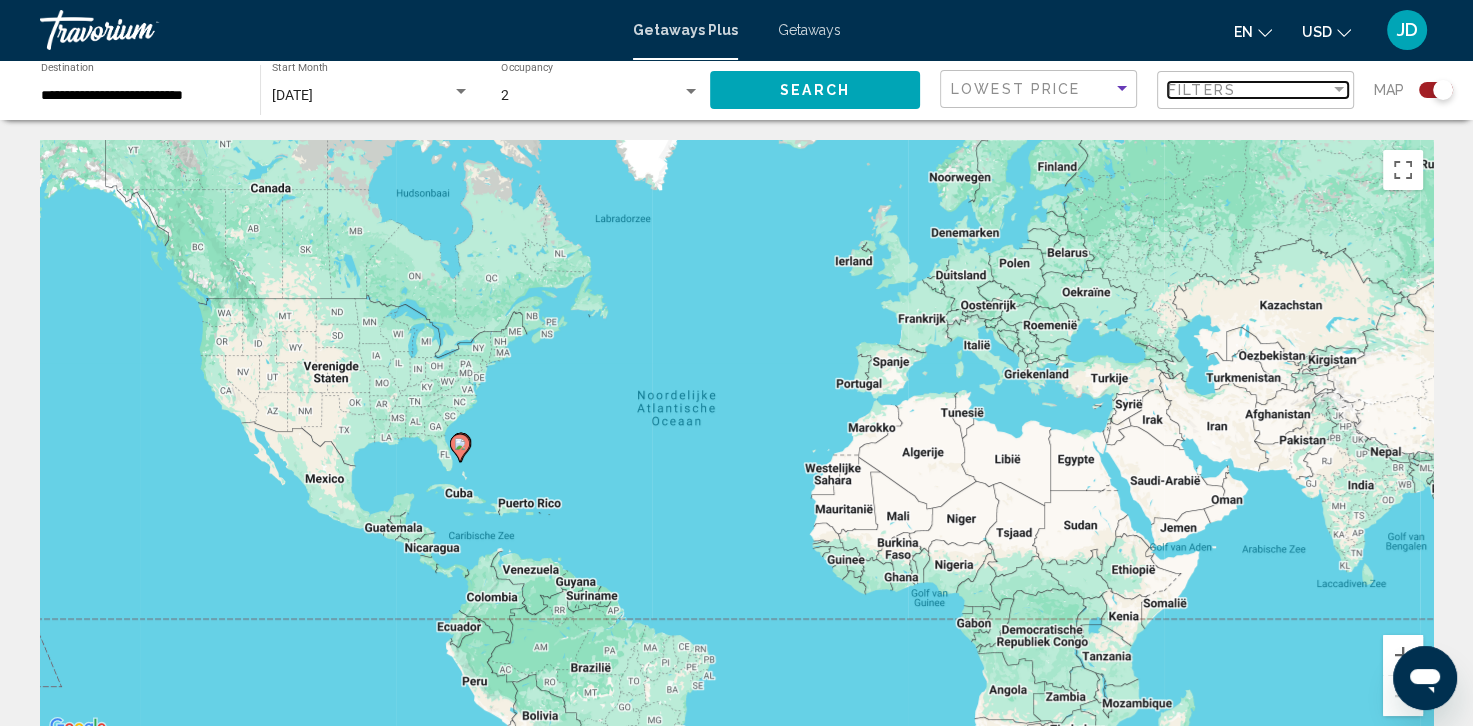 click on "Filters" at bounding box center (1202, 90) 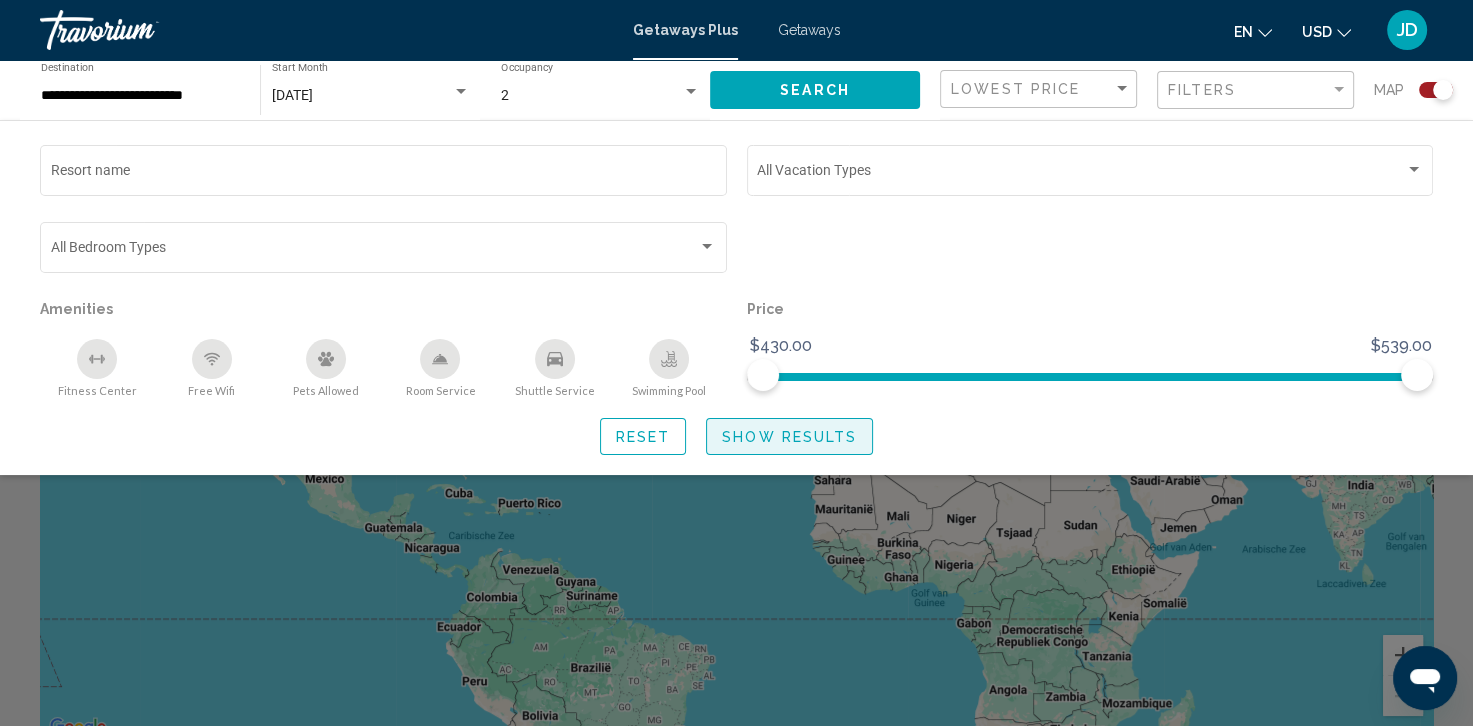 click on "Show Results" 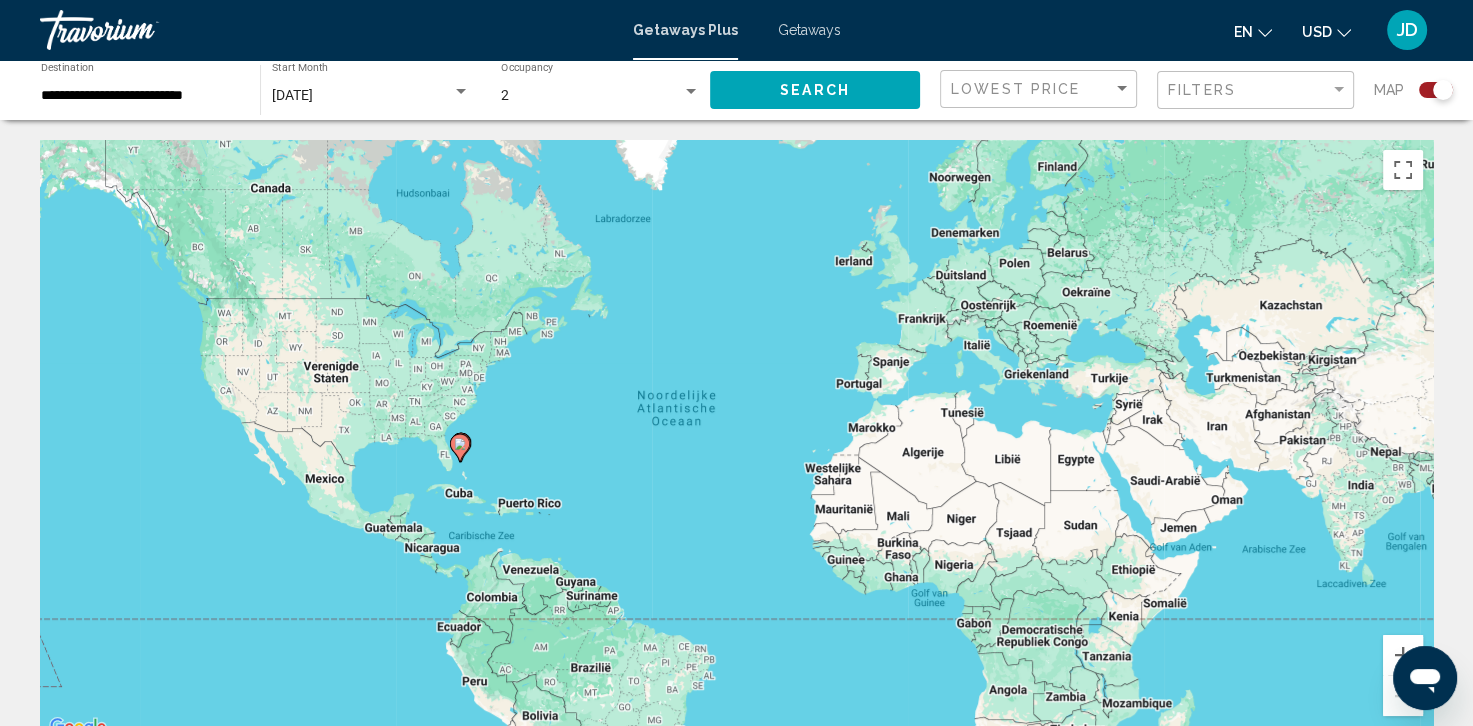 click on "Search" 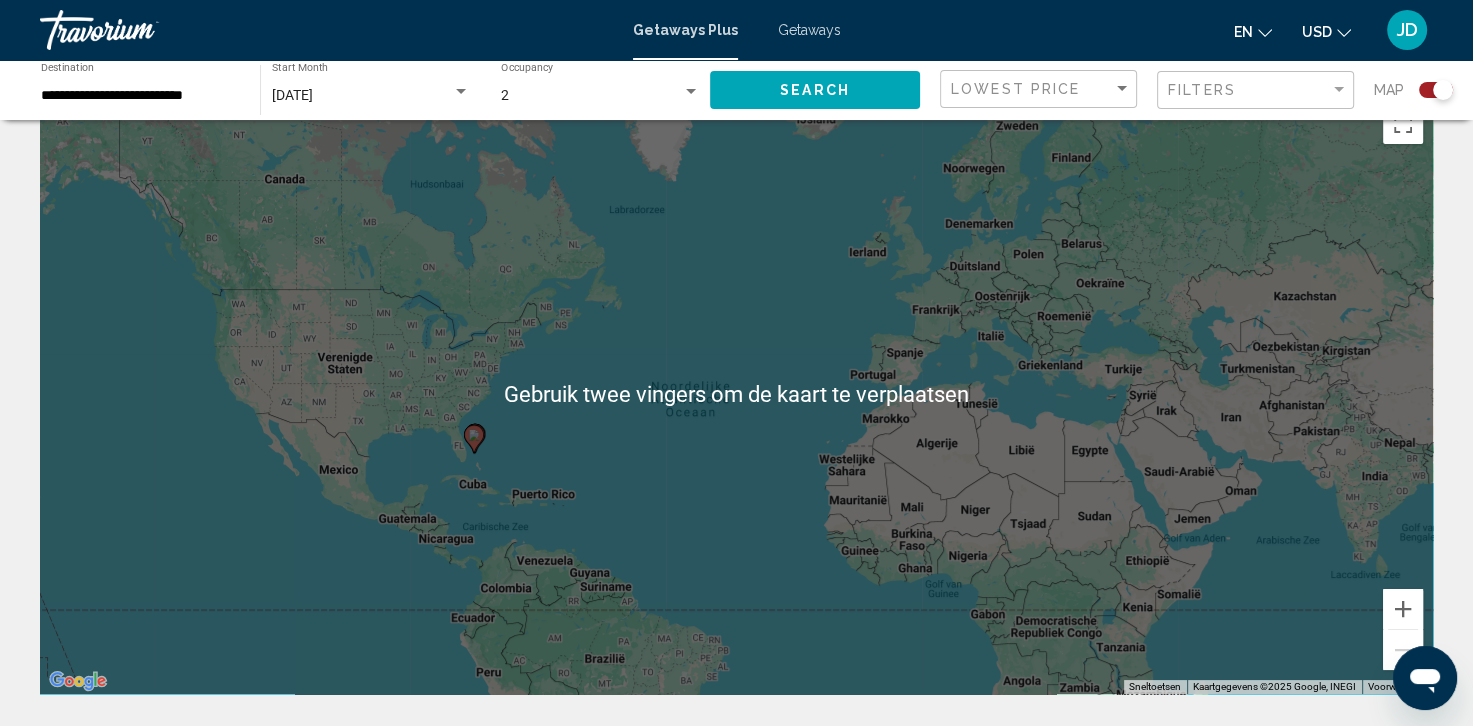 scroll, scrollTop: 0, scrollLeft: 0, axis: both 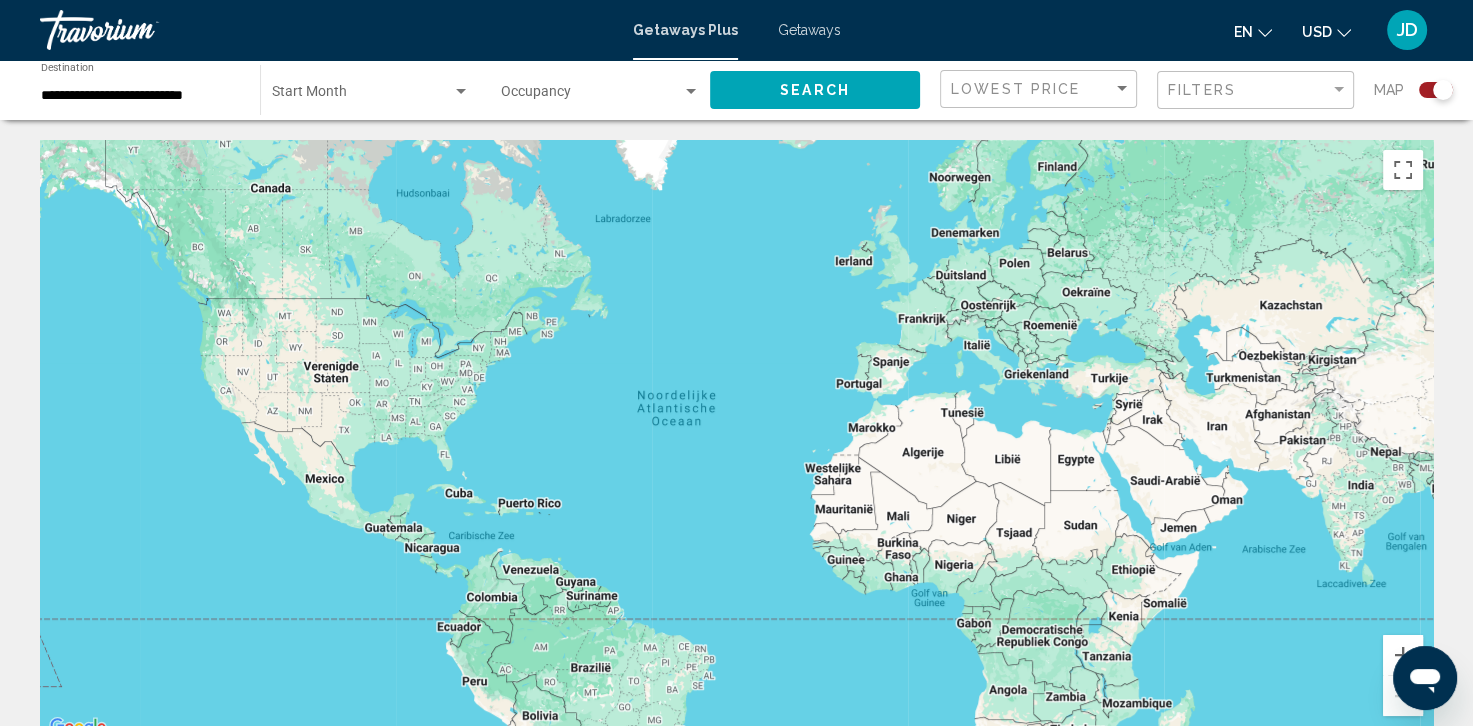 click at bounding box center [362, 96] 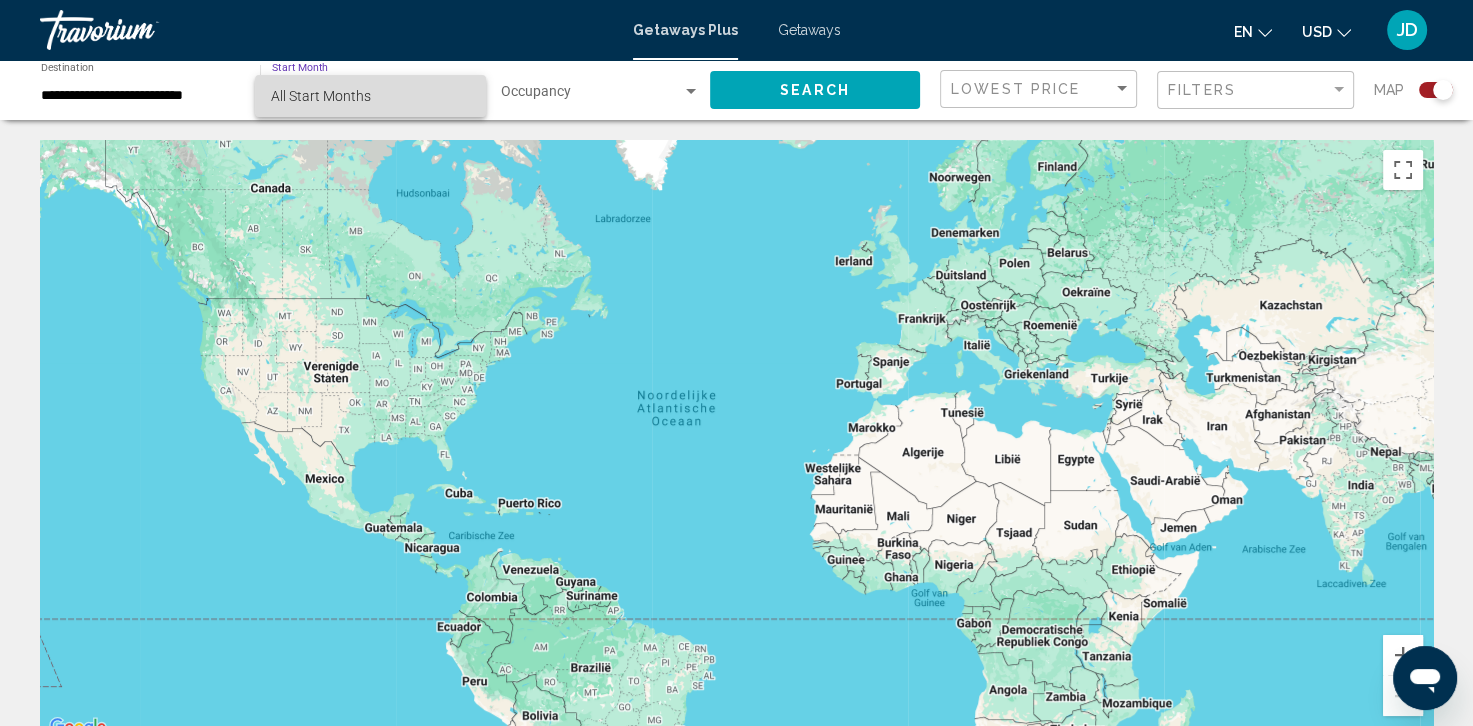 click on "All Start Months" at bounding box center (370, 96) 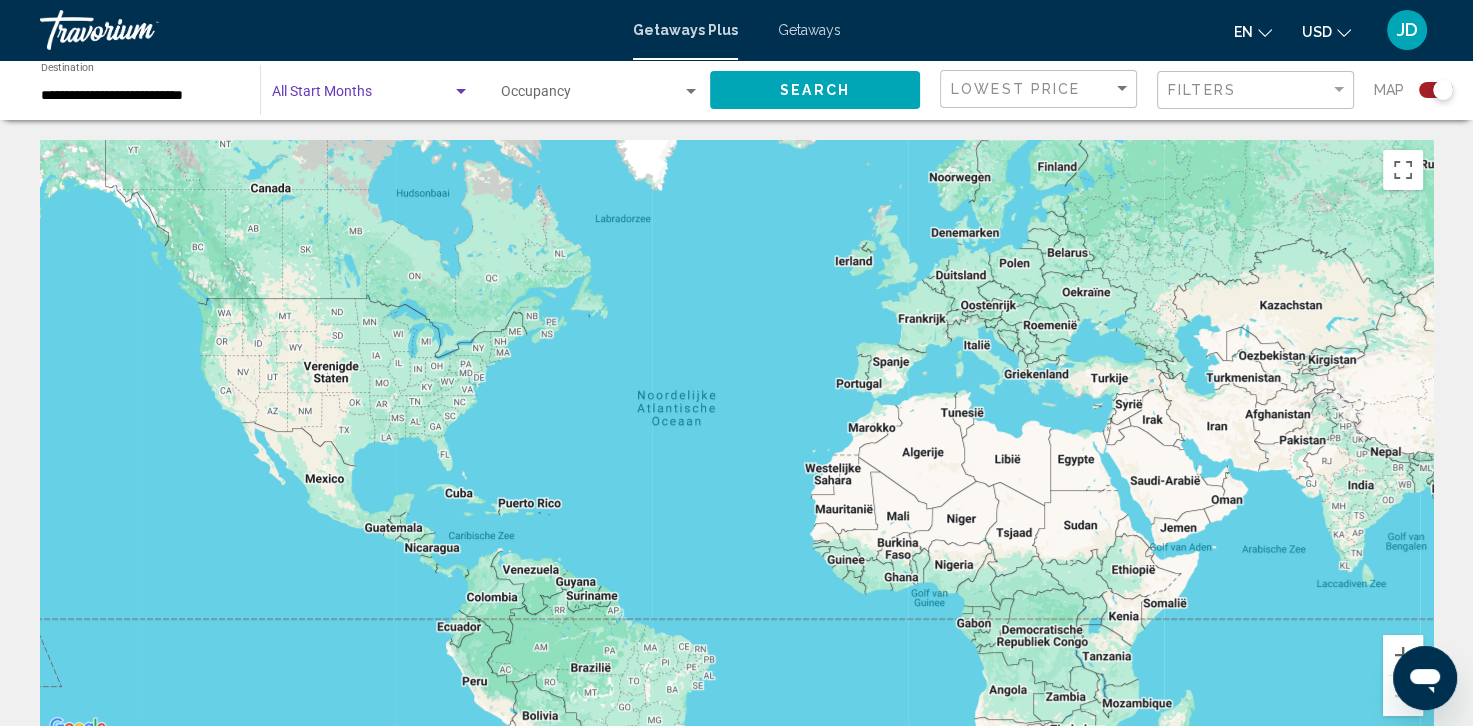 click on "Occupancy Any Occupancy" 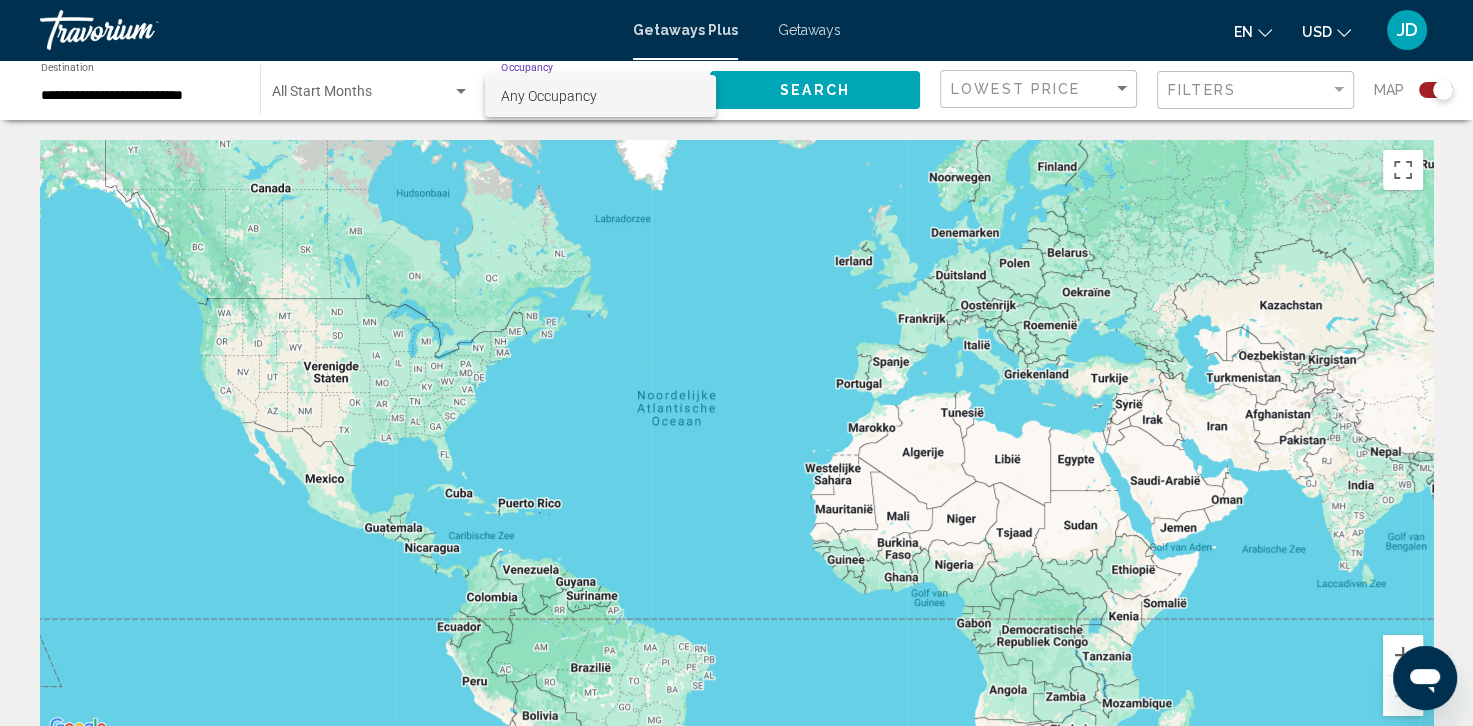 click at bounding box center (736, 363) 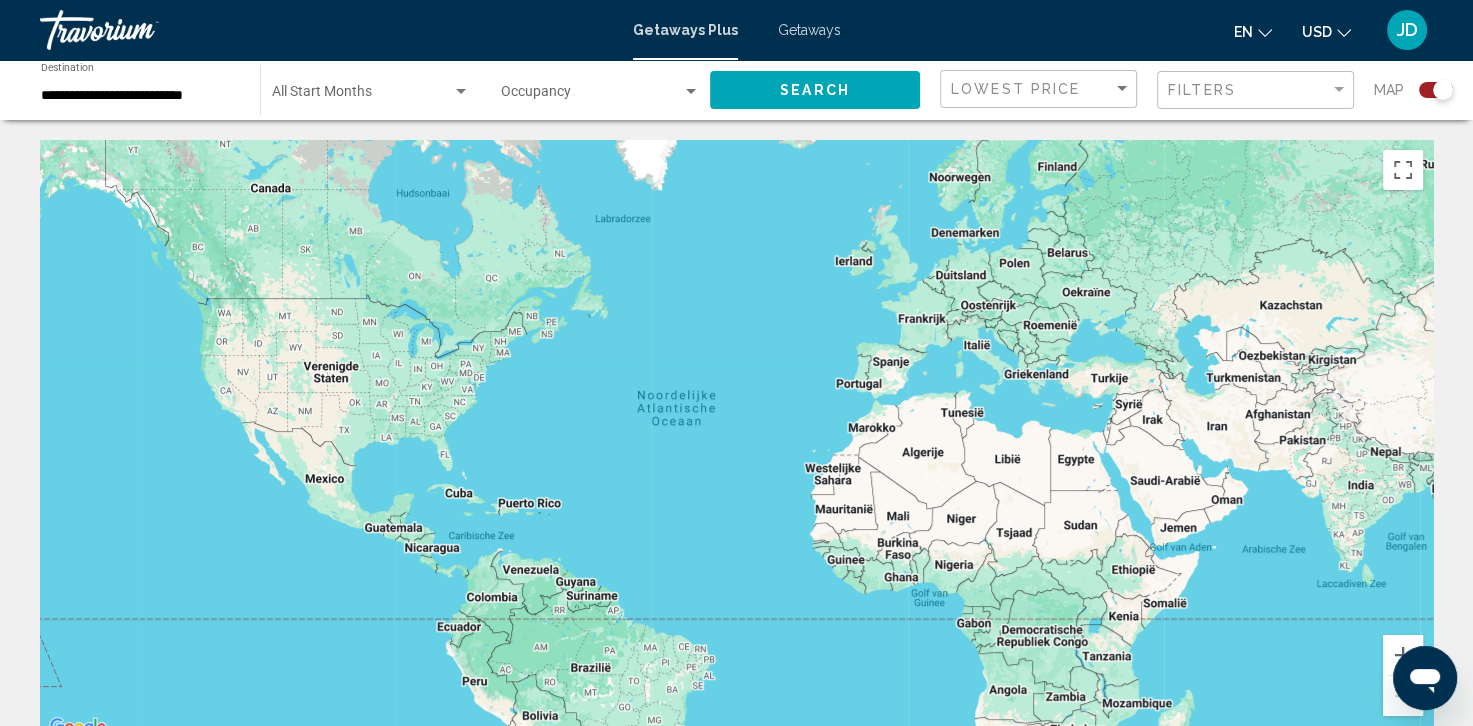 click on "Search" 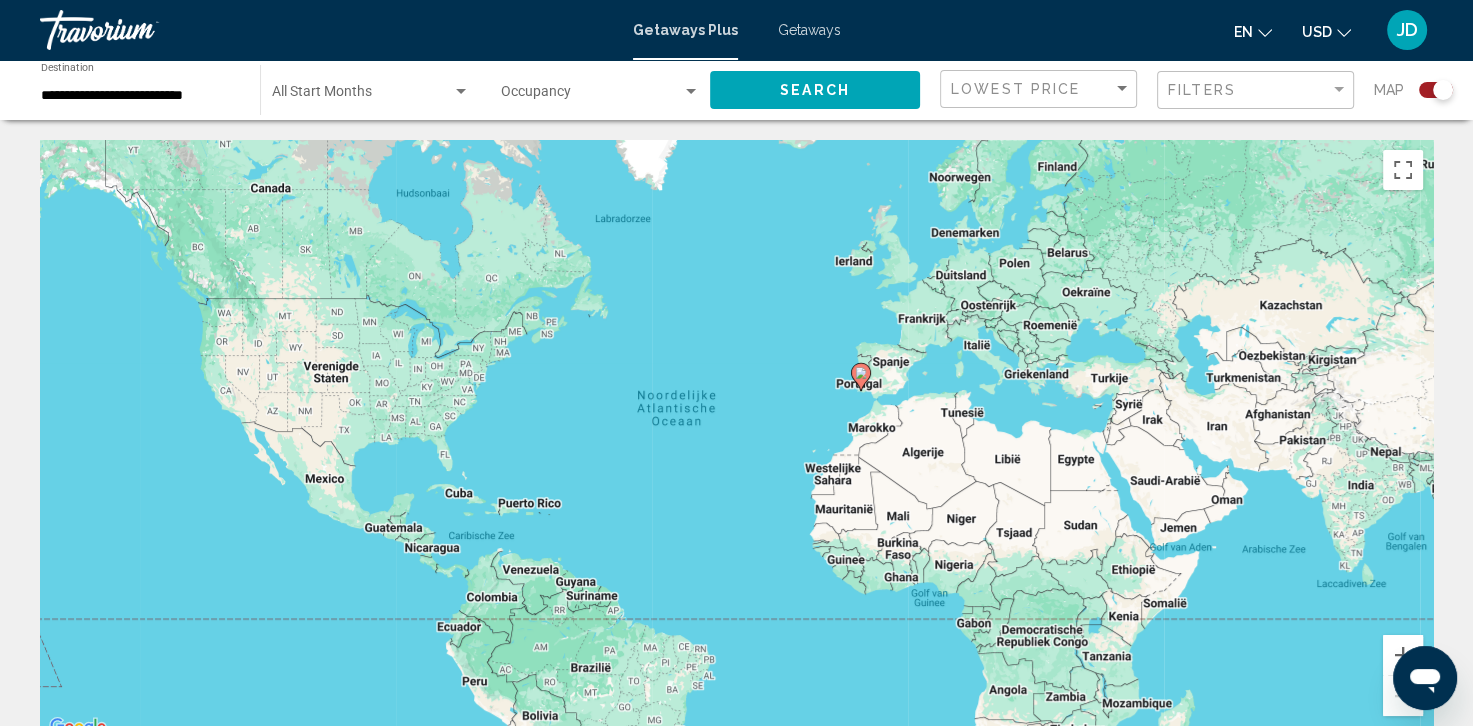 click 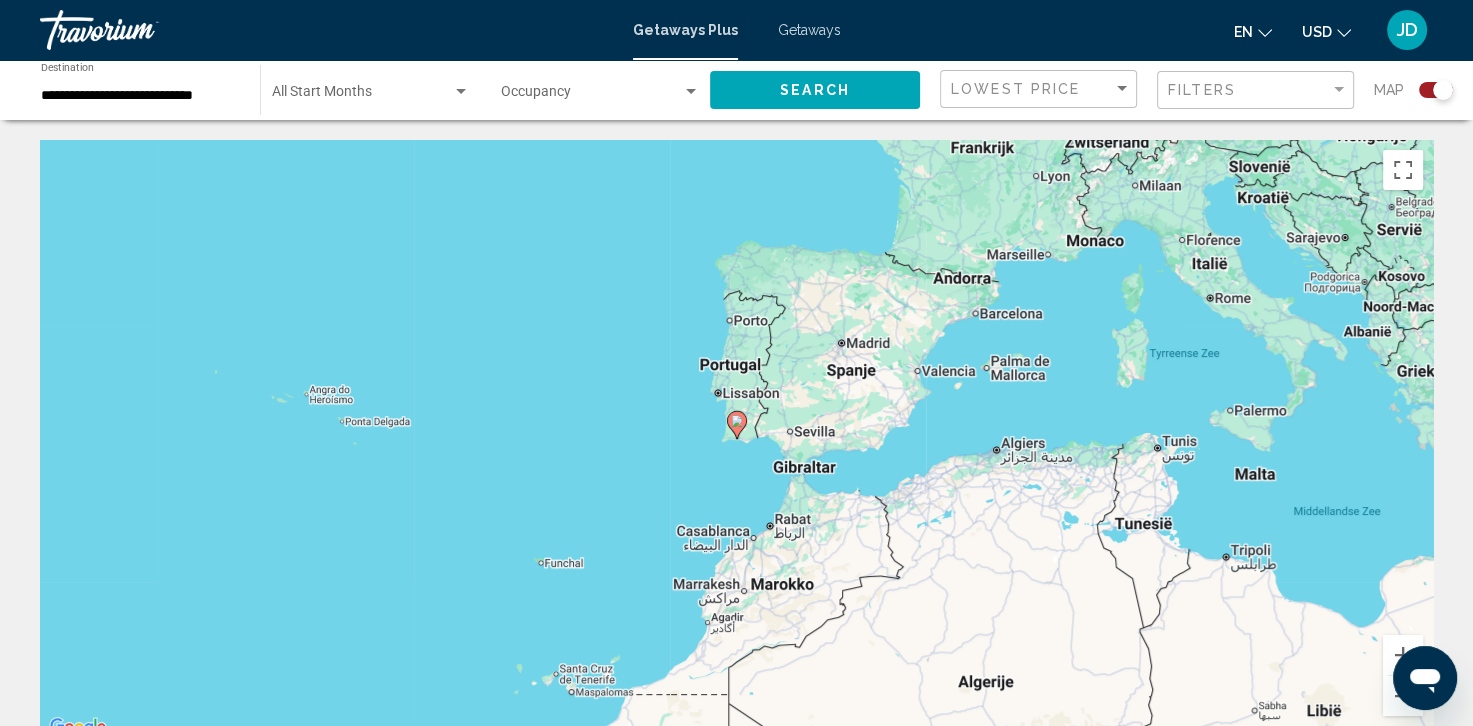 click 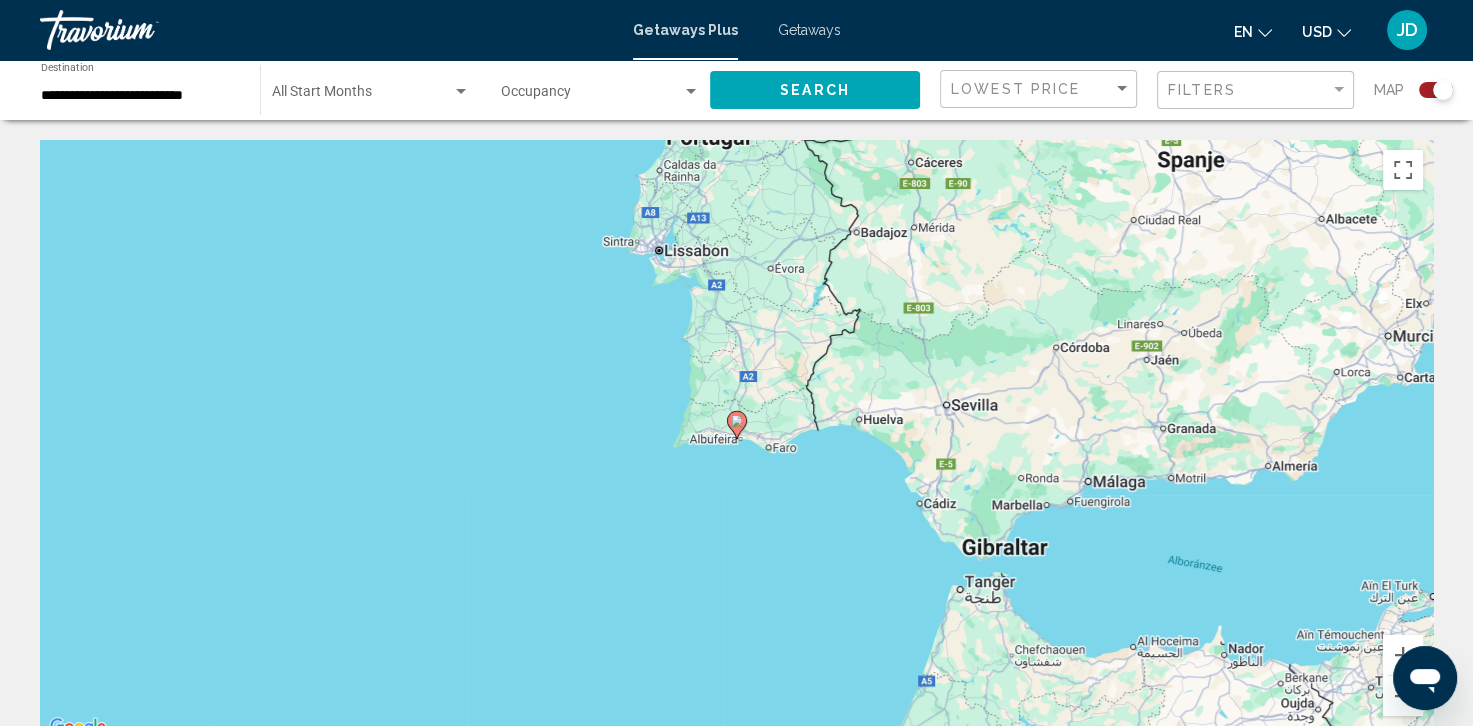 click 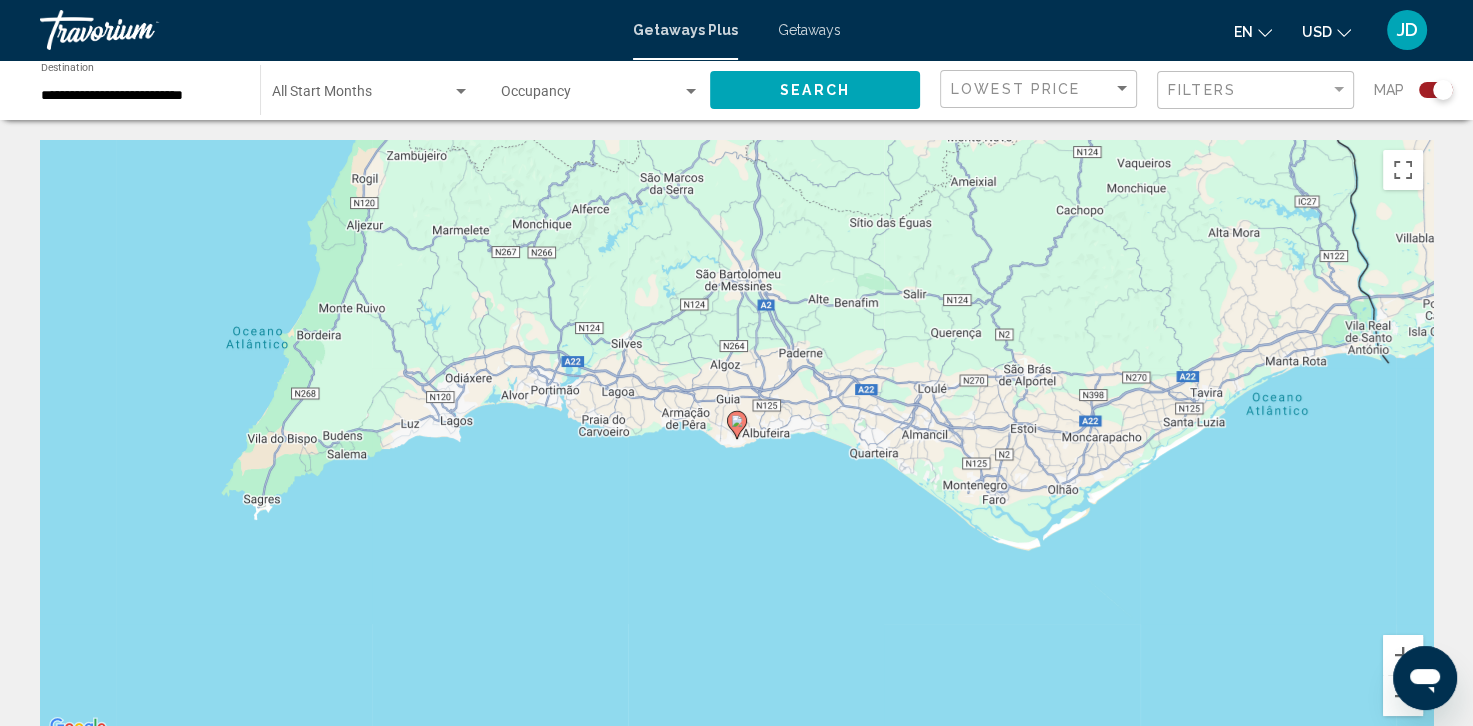 click 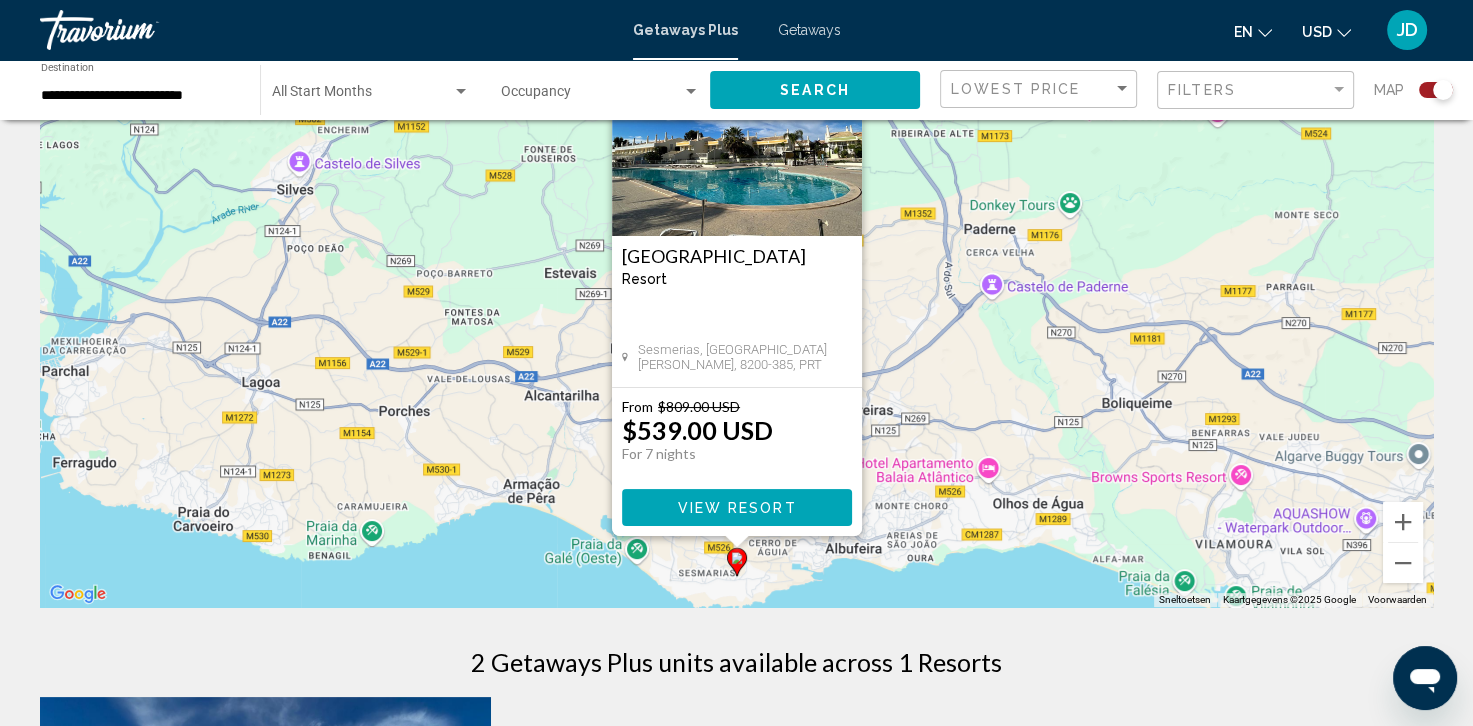 click 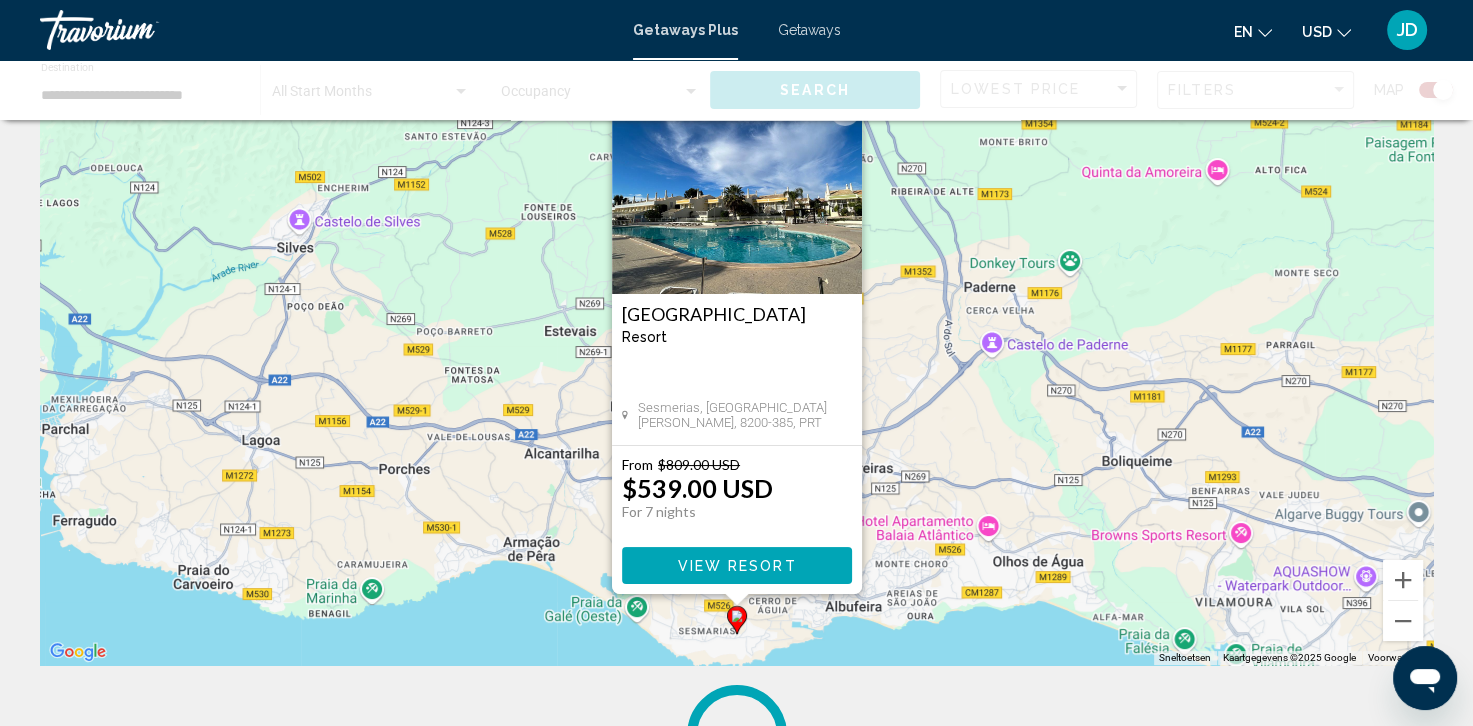 scroll, scrollTop: 0, scrollLeft: 0, axis: both 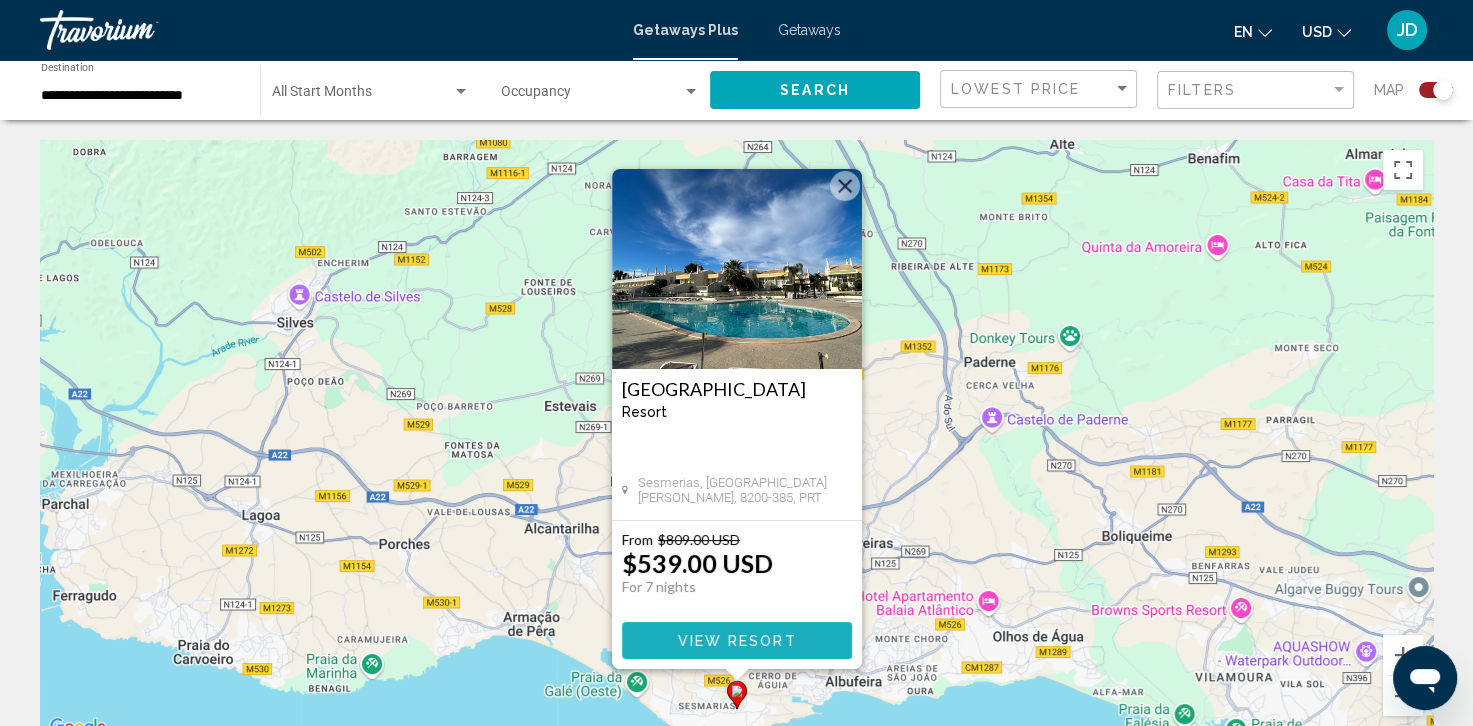 click on "View Resort" at bounding box center [736, 641] 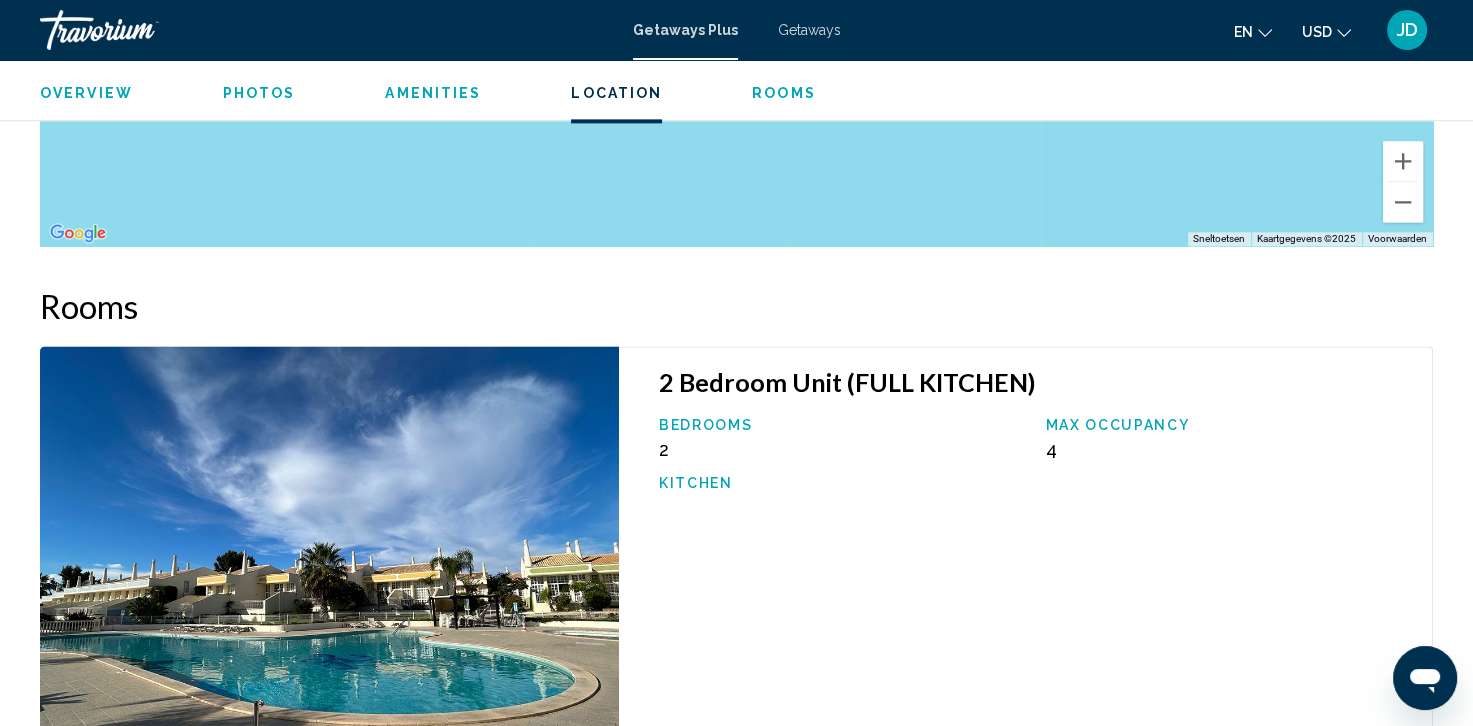 scroll, scrollTop: 2624, scrollLeft: 0, axis: vertical 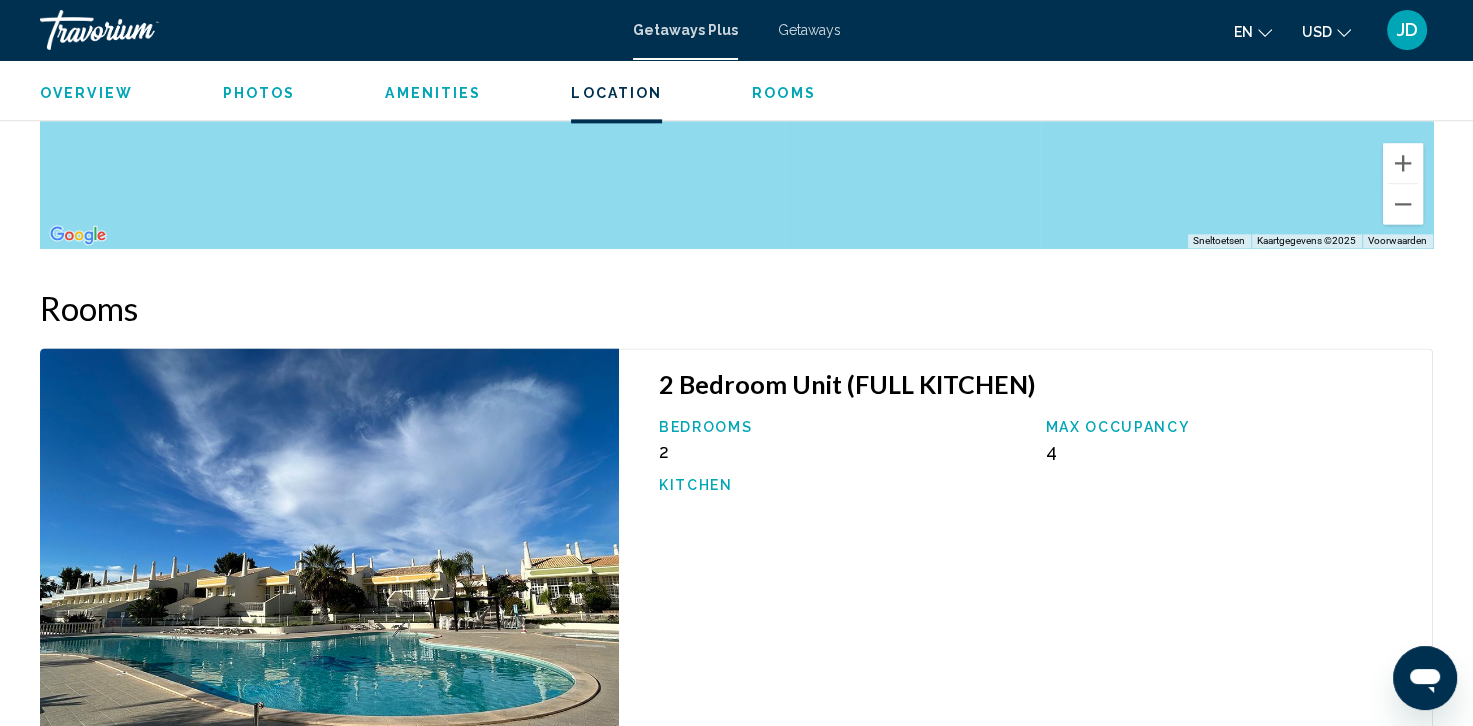 click at bounding box center [140, 30] 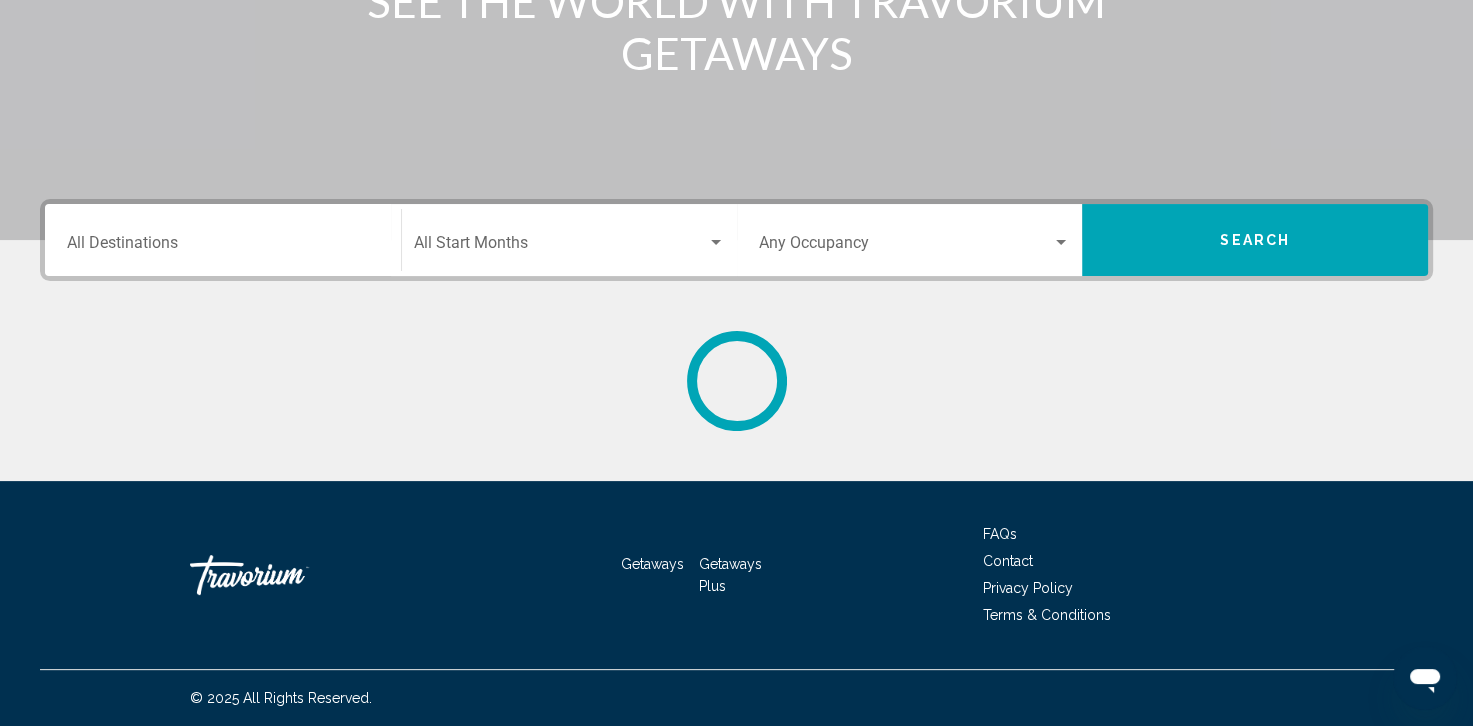 scroll, scrollTop: 0, scrollLeft: 0, axis: both 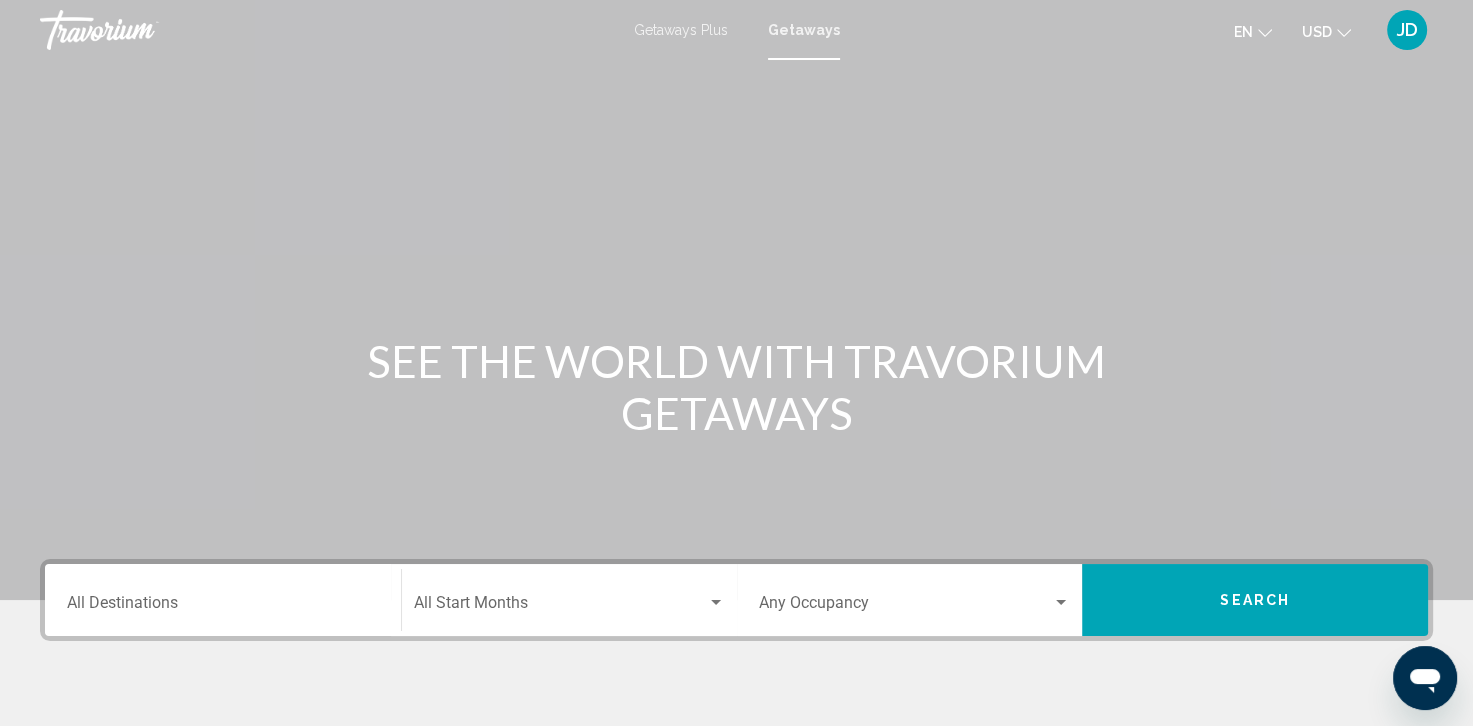click at bounding box center (140, 30) 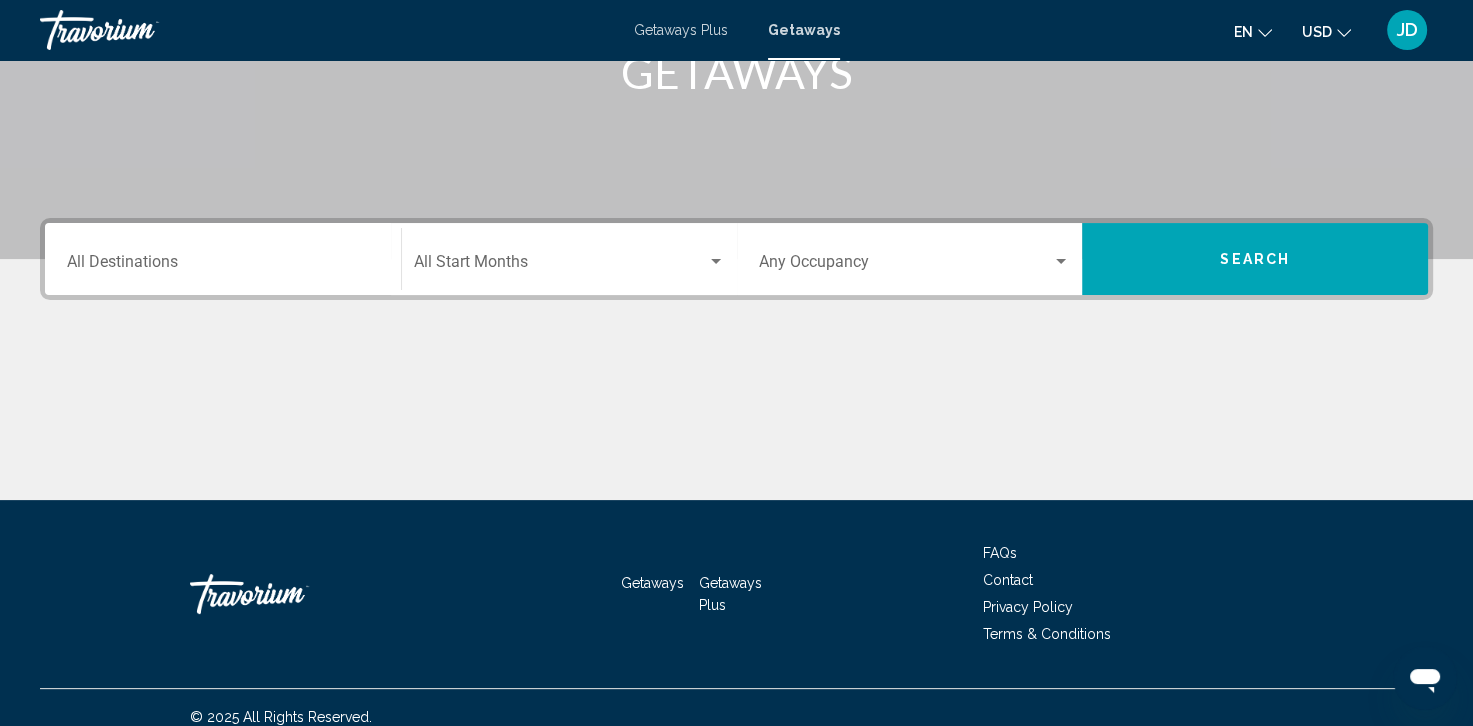 scroll, scrollTop: 346, scrollLeft: 0, axis: vertical 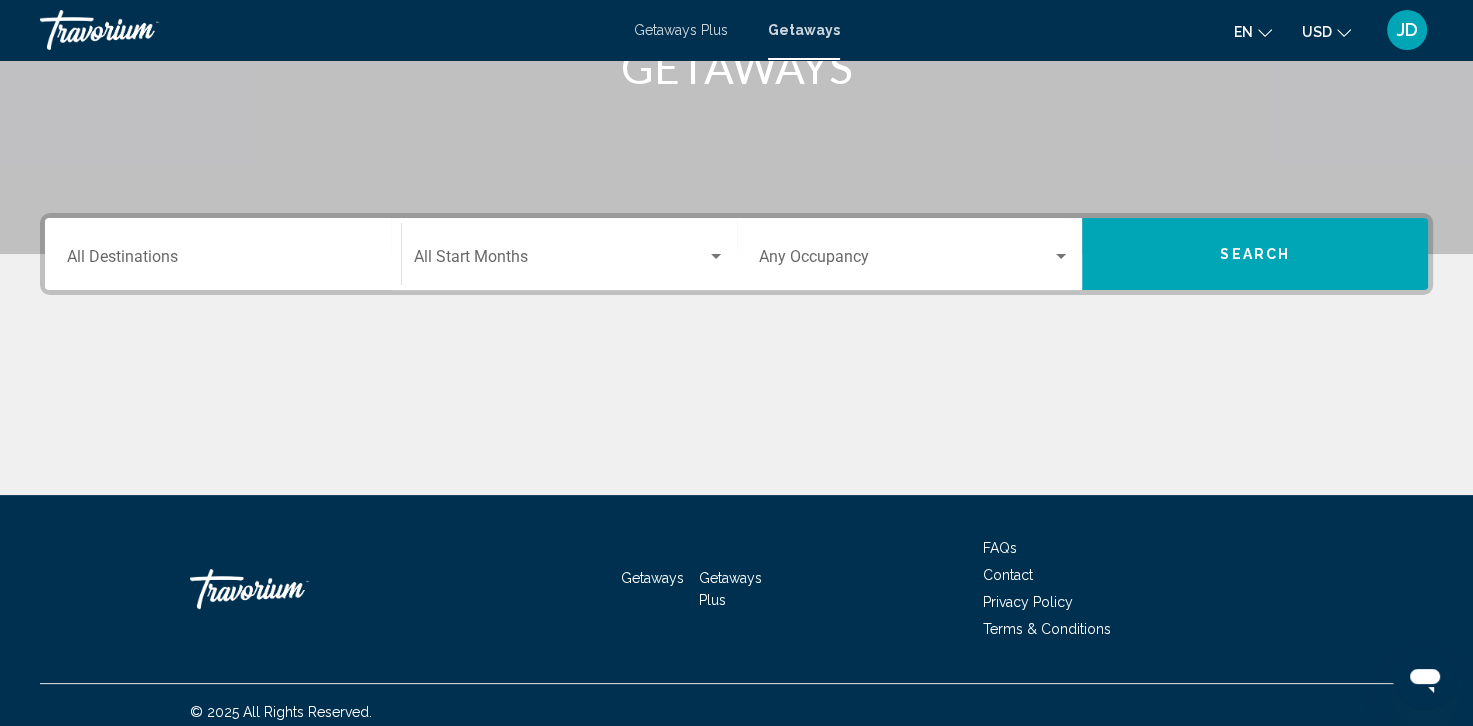 click at bounding box center [290, 589] 